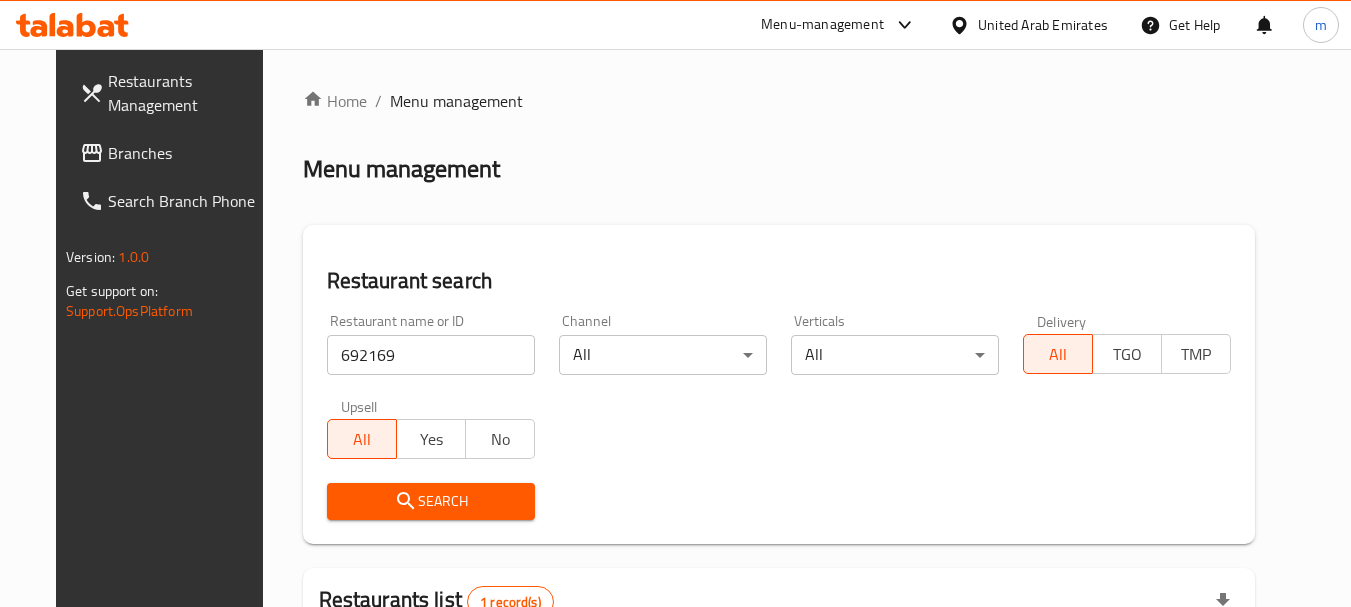 scroll, scrollTop: 268, scrollLeft: 0, axis: vertical 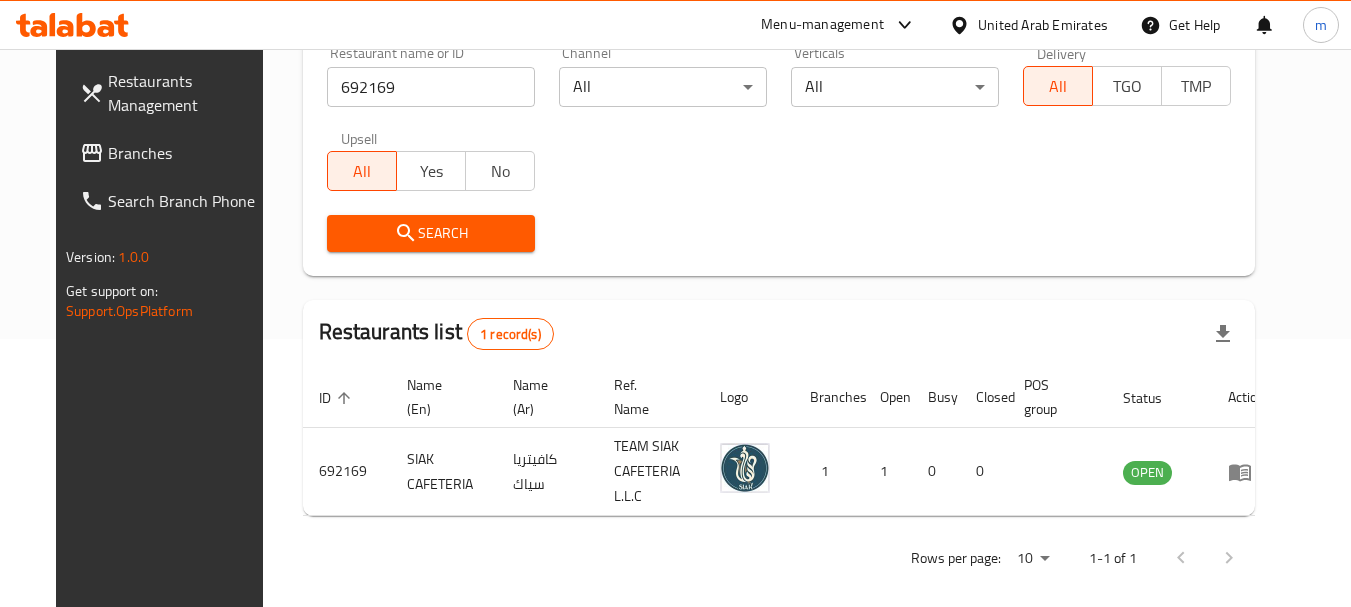 click 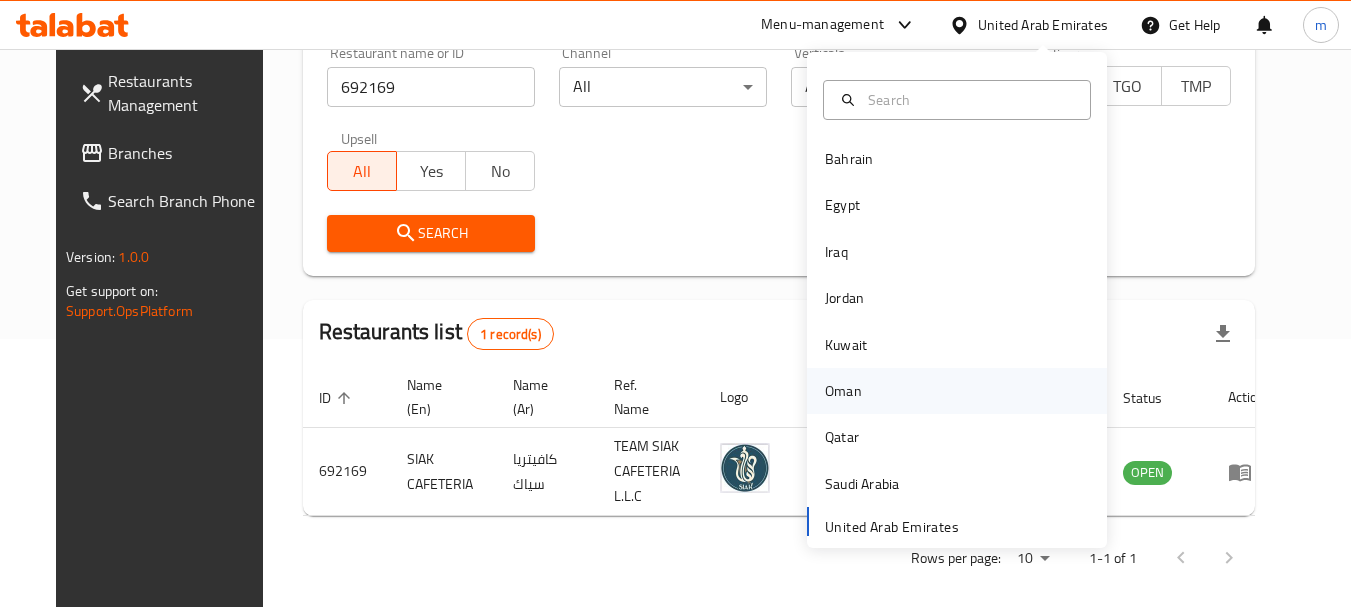 click on "Oman" at bounding box center (843, 391) 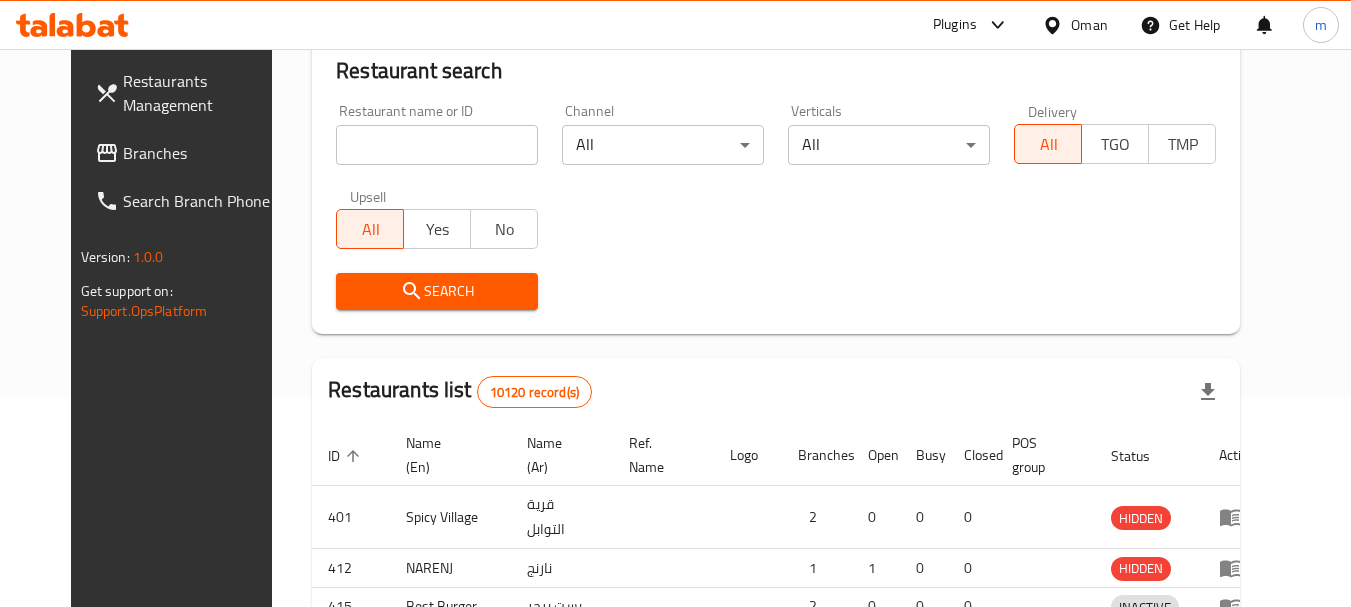scroll, scrollTop: 268, scrollLeft: 0, axis: vertical 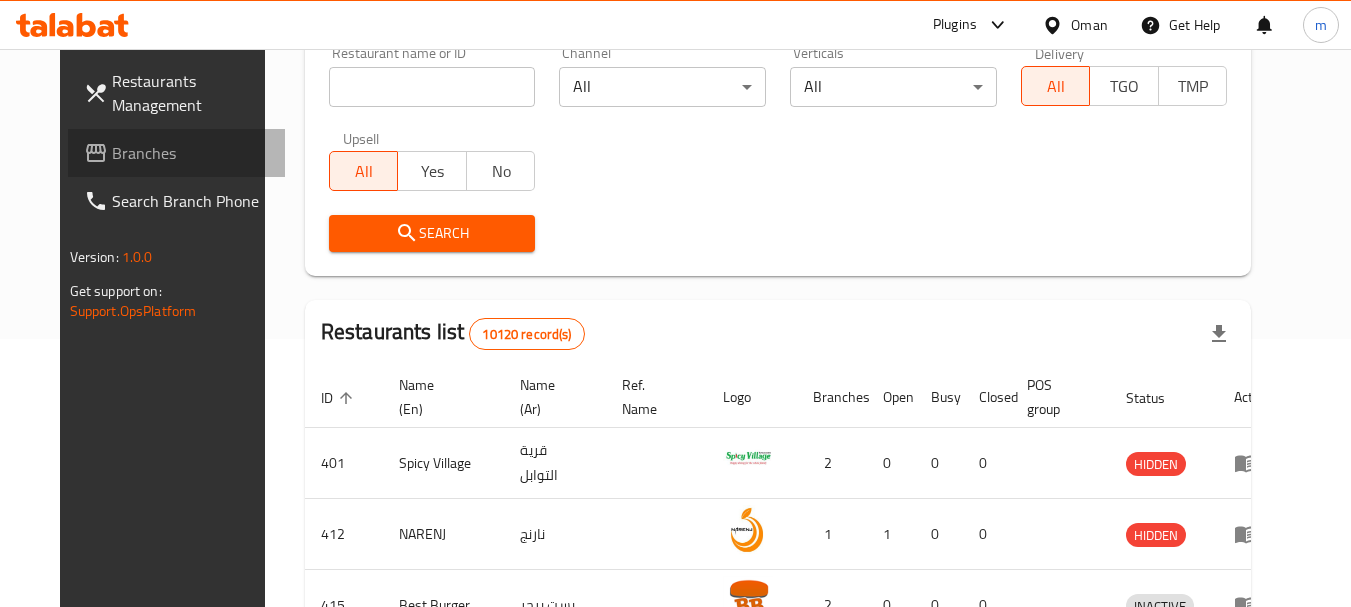 click on "Branches" at bounding box center [191, 153] 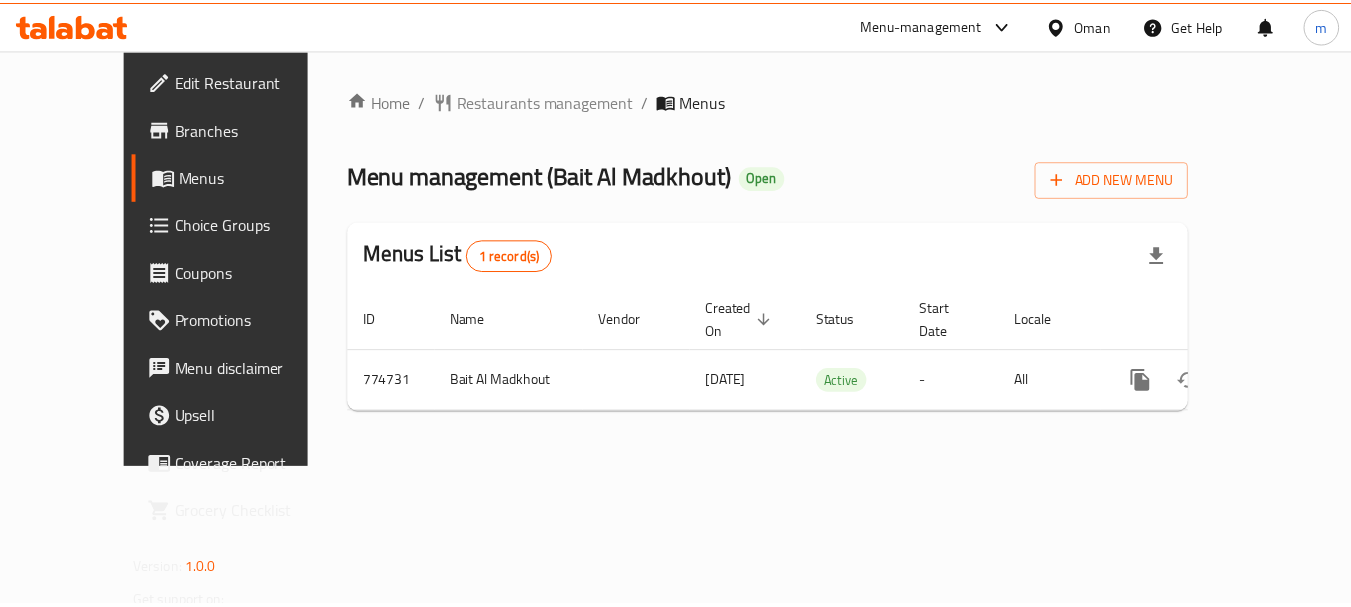 scroll, scrollTop: 0, scrollLeft: 0, axis: both 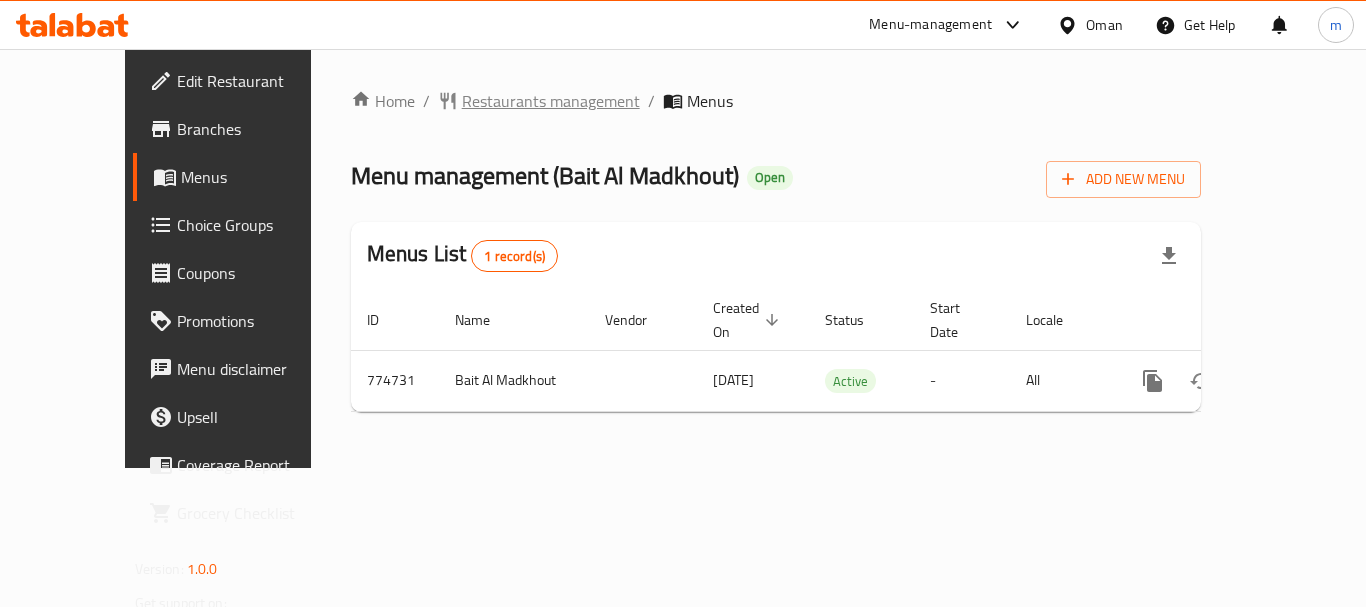 click on "Restaurants management" at bounding box center [551, 101] 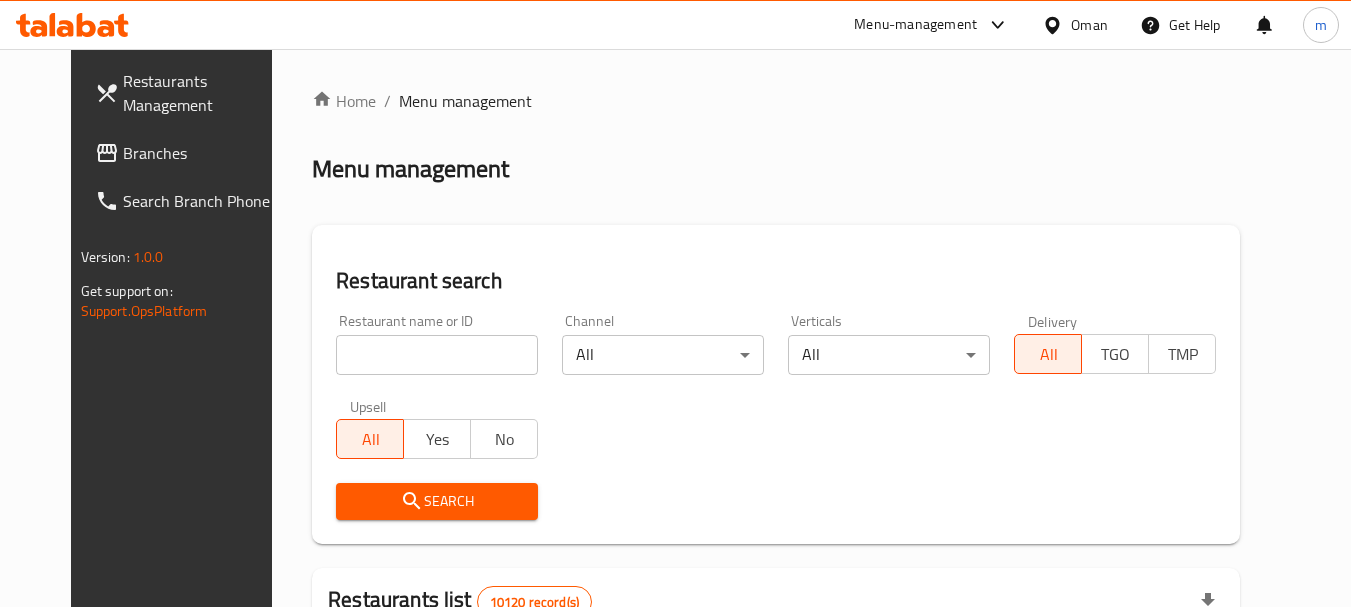 click at bounding box center (437, 355) 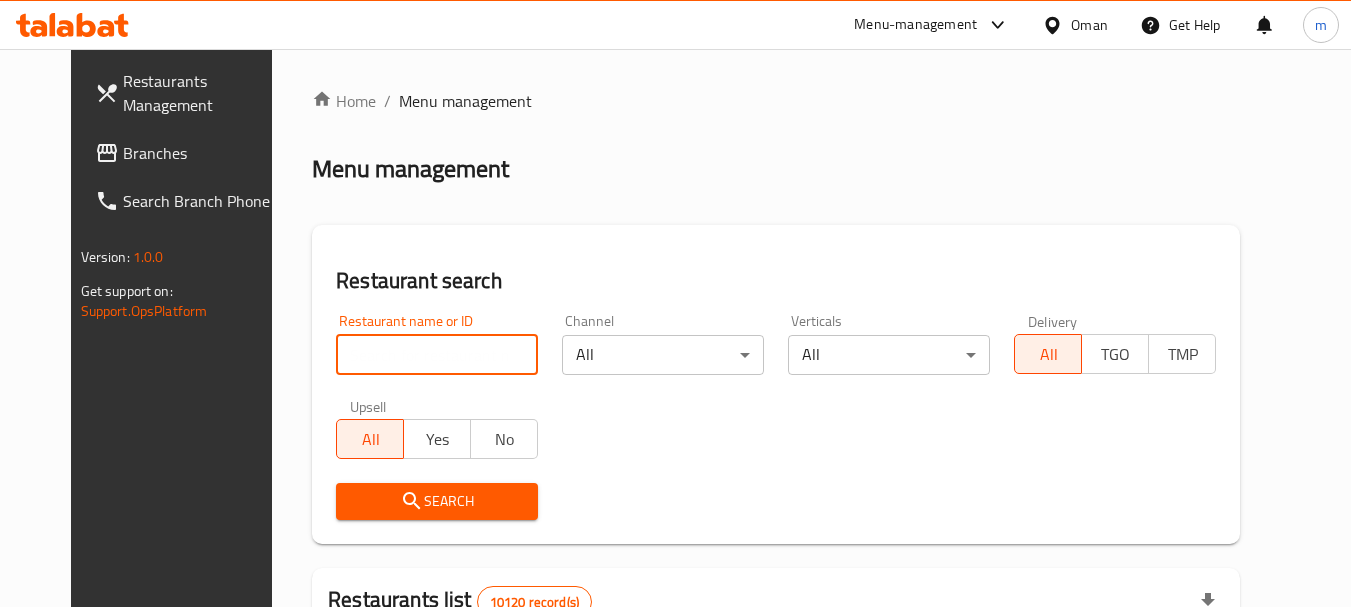 paste on "652064" 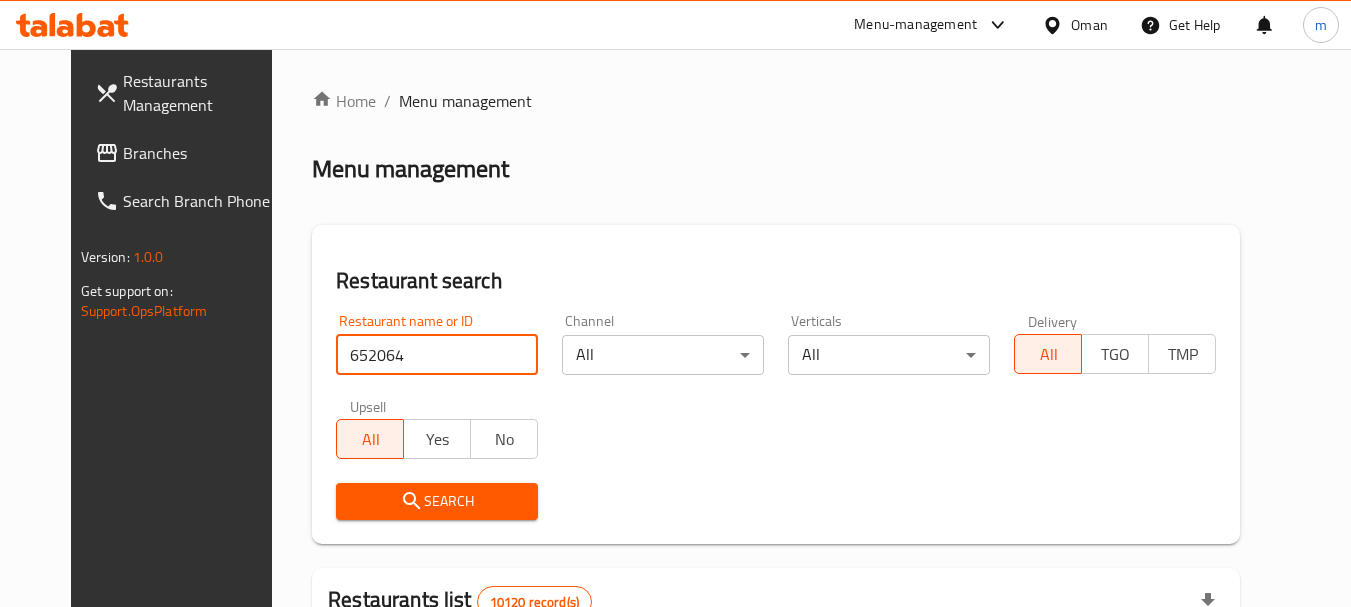 type on "652064" 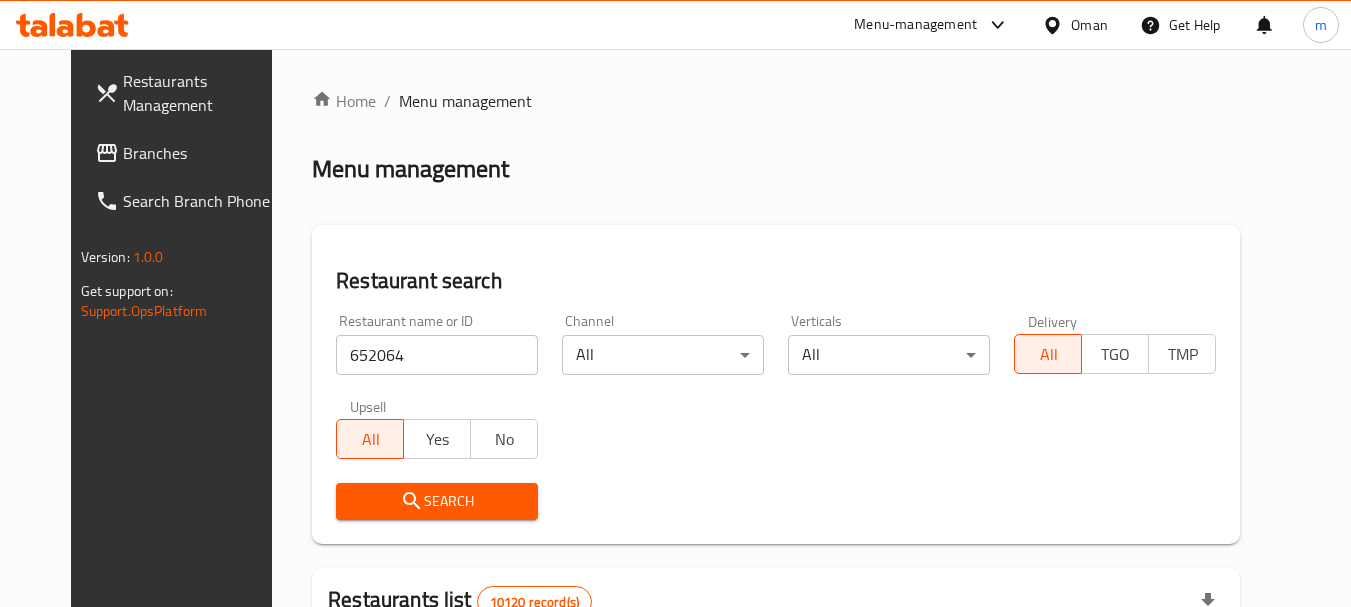 click on "Search" at bounding box center [437, 501] 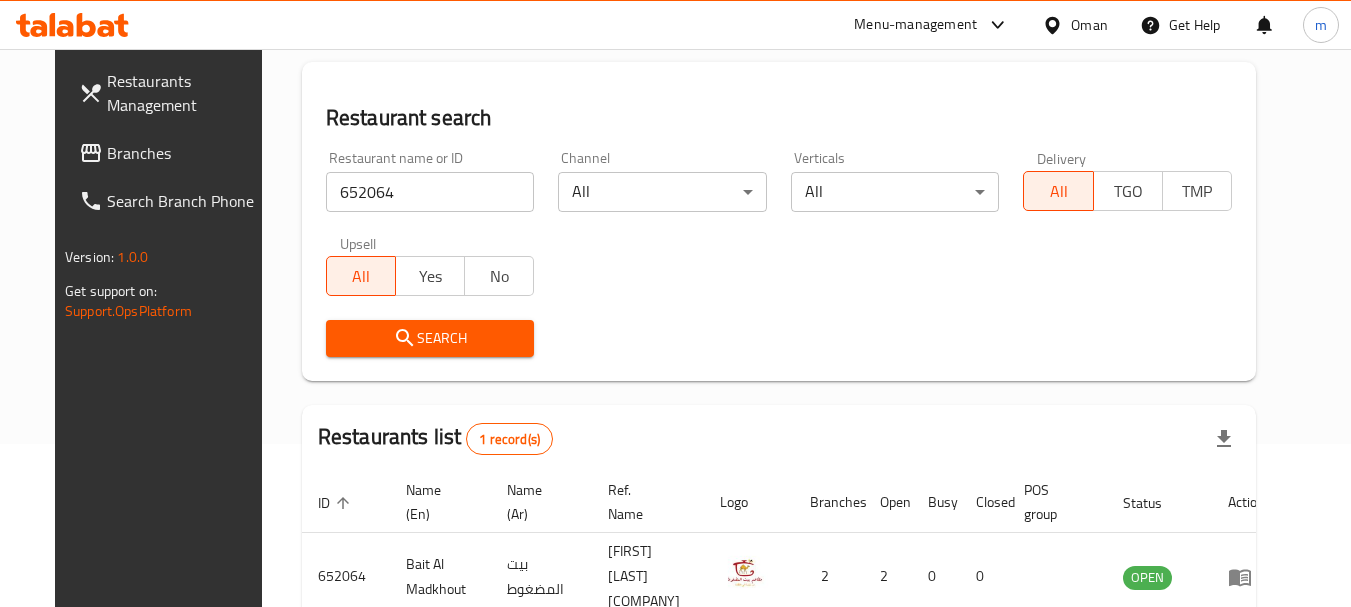 scroll, scrollTop: 285, scrollLeft: 0, axis: vertical 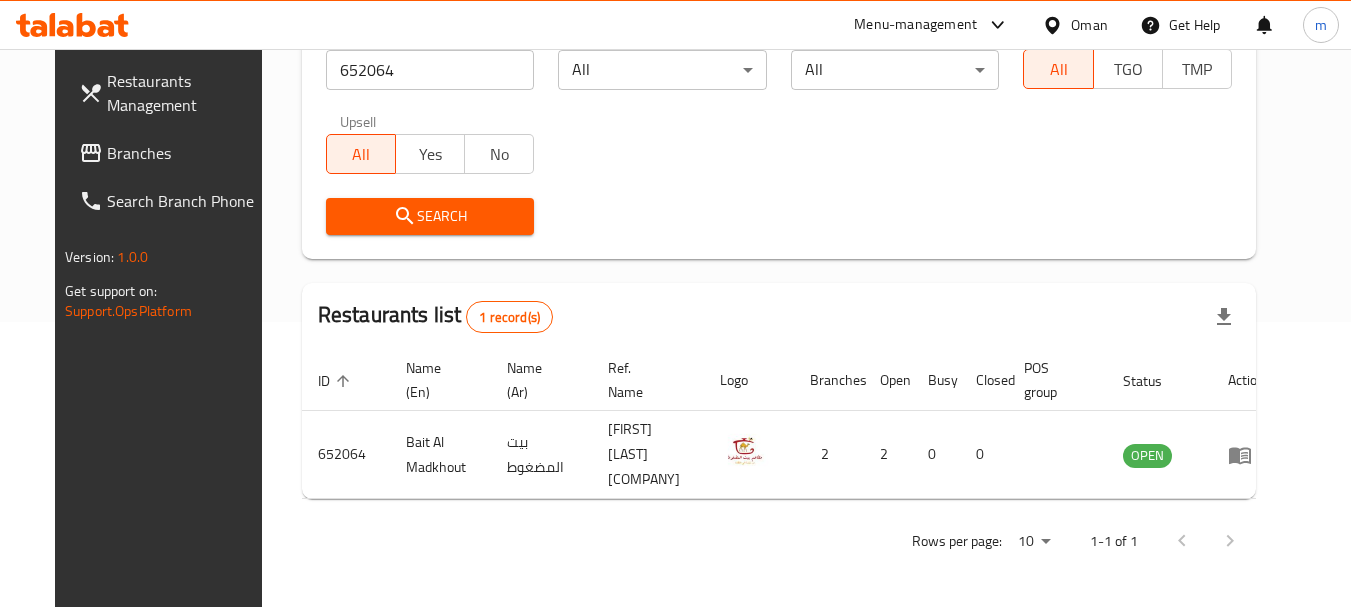 click 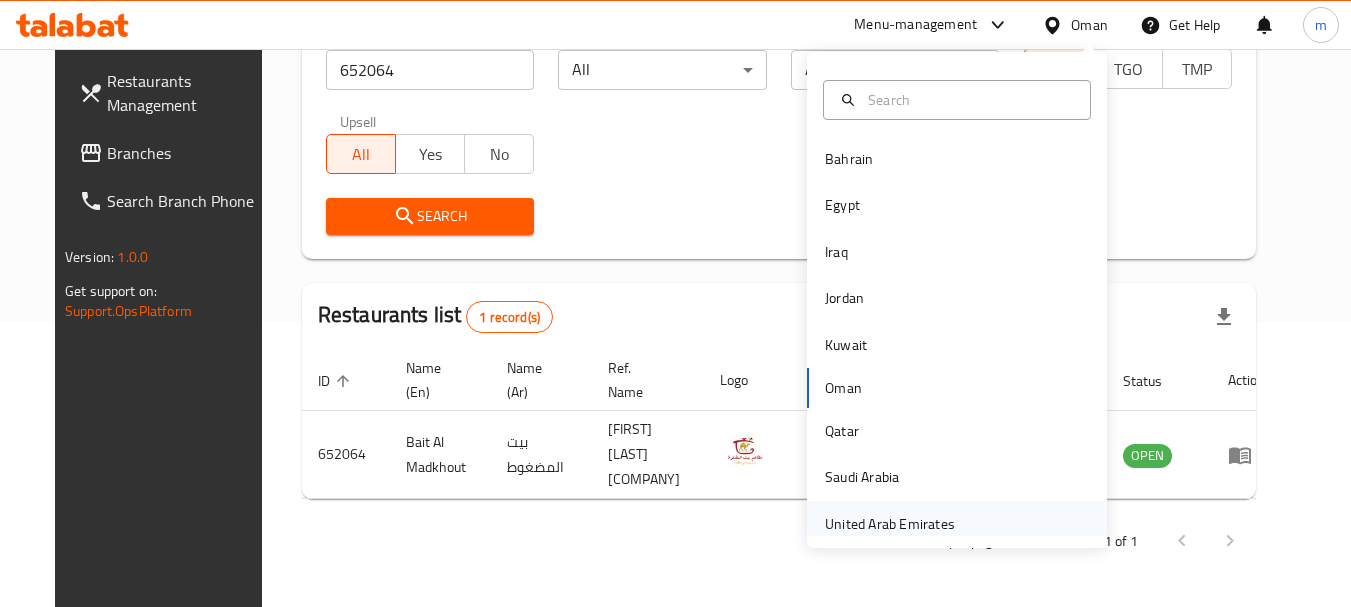 click on "United Arab Emirates" at bounding box center [890, 524] 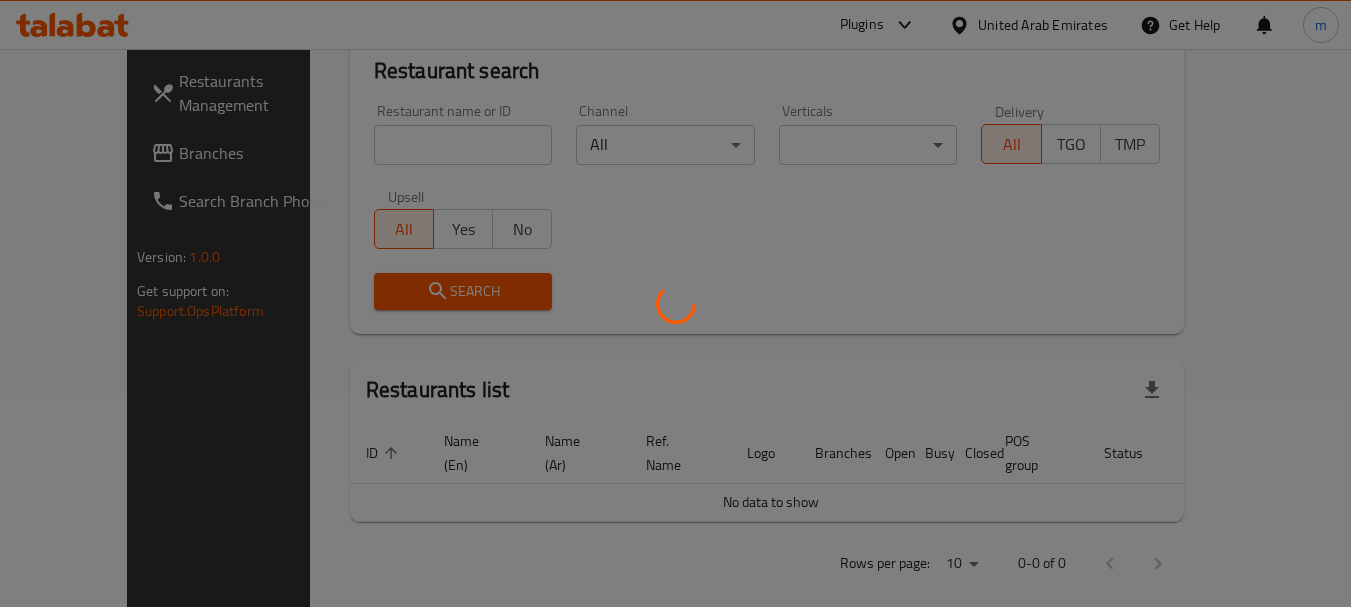 scroll, scrollTop: 285, scrollLeft: 0, axis: vertical 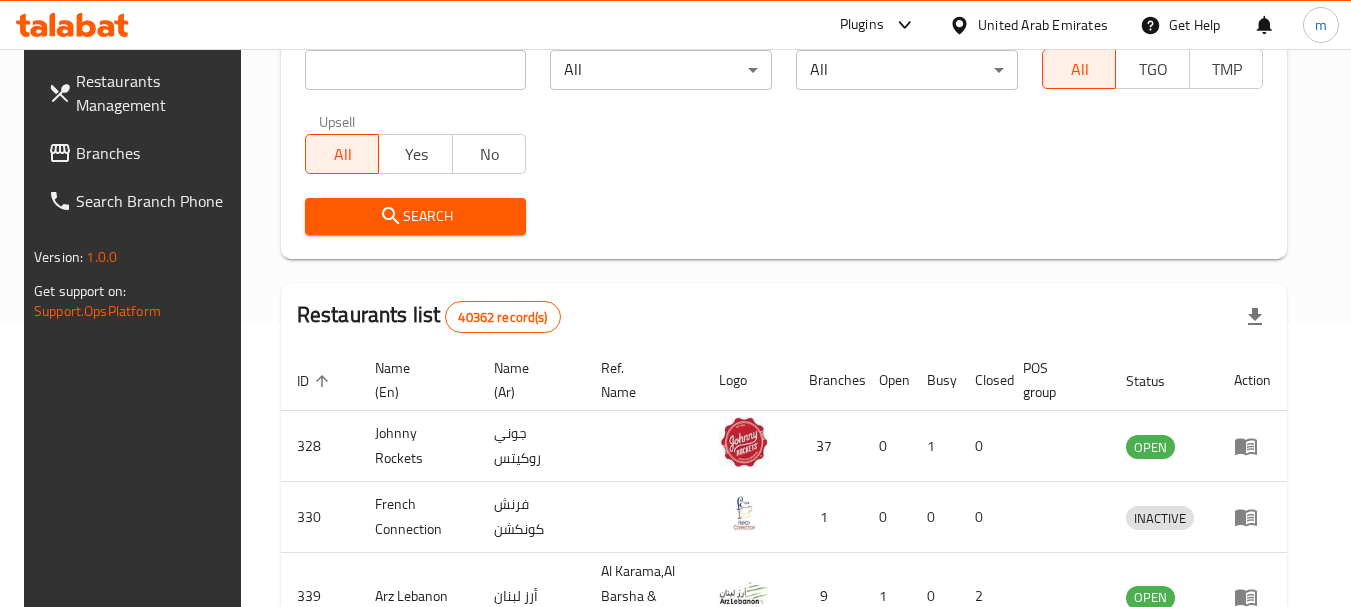click on "Branches" at bounding box center [155, 153] 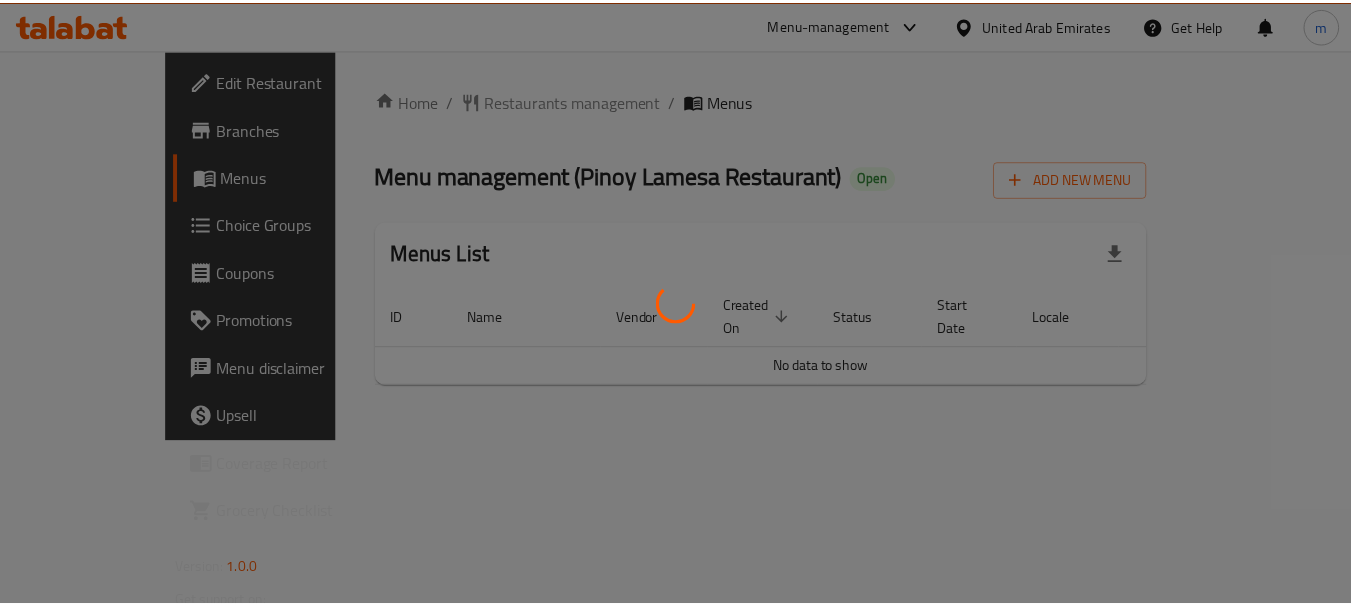scroll, scrollTop: 0, scrollLeft: 0, axis: both 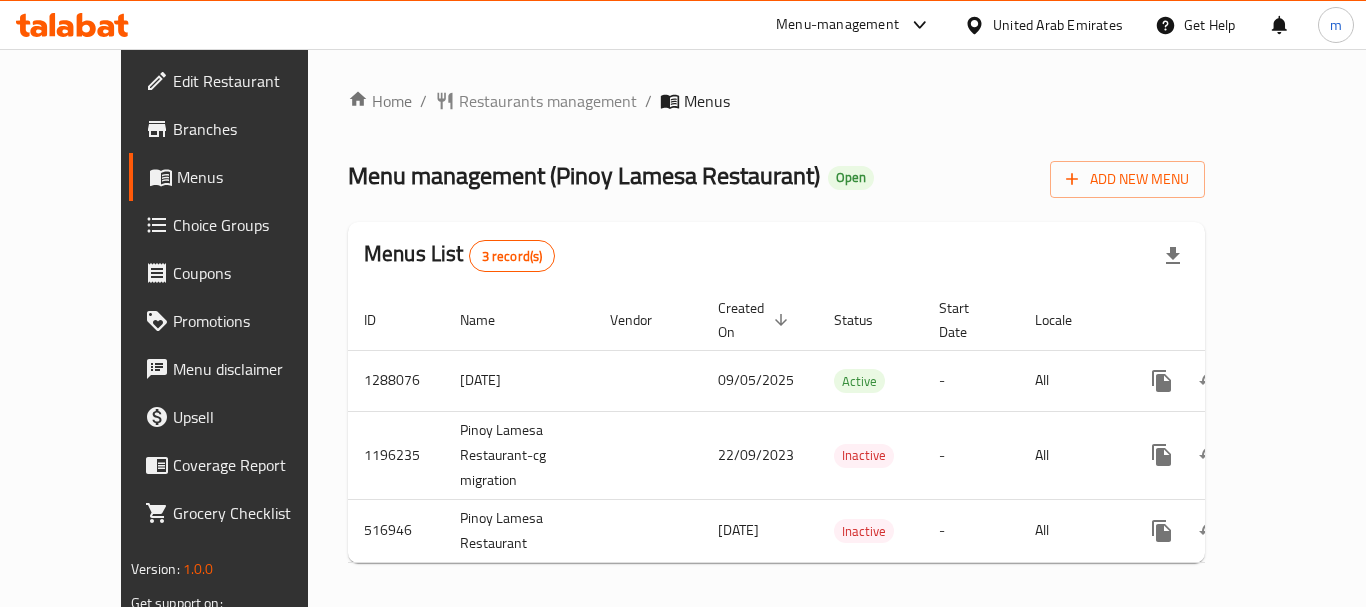 click on "Home / Restaurants management / Menus Menu management ( [RESTAURANT_NAME] )  Open Add New Menu Menus List   3 record(s) ID Name Vendor Created On sorted descending Status Start Date Locale Actions 1288076 [DATE] [DATE] Active - All 1196235 [RESTAURANT_NAME]-cg migration 22/09/2023 Inactive - All 516946 [RESTAURANT_NAME] [DATE] Inactive - All" at bounding box center (776, 334) 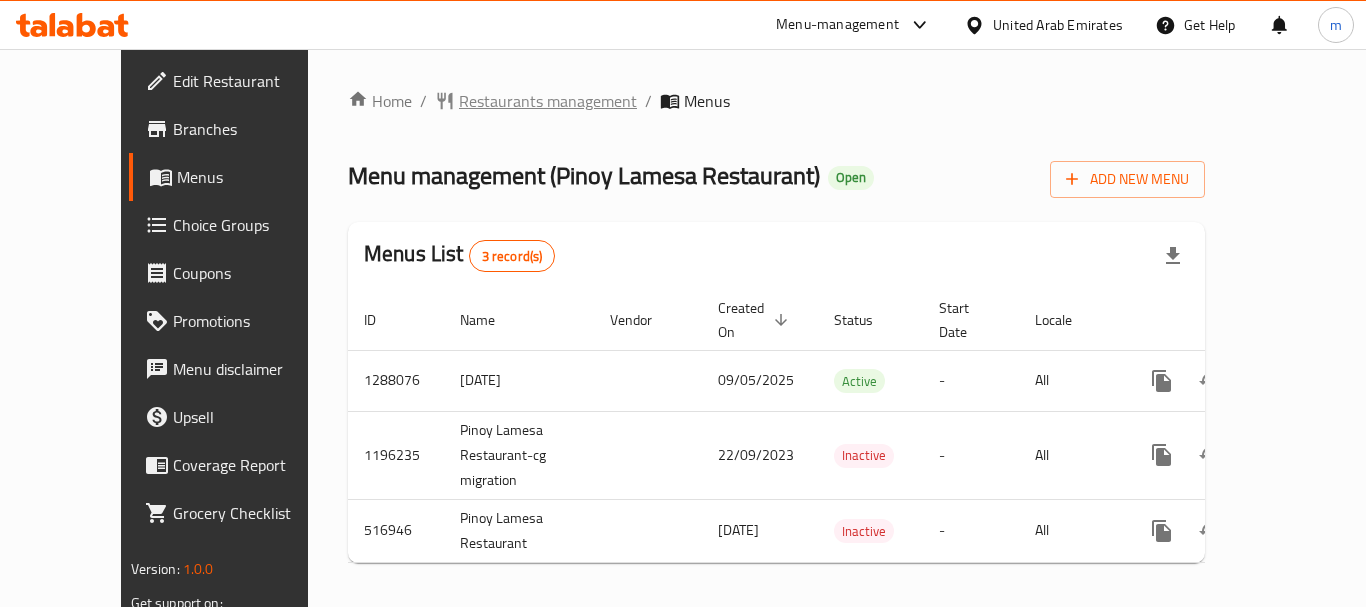 click on "Restaurants management" at bounding box center [548, 101] 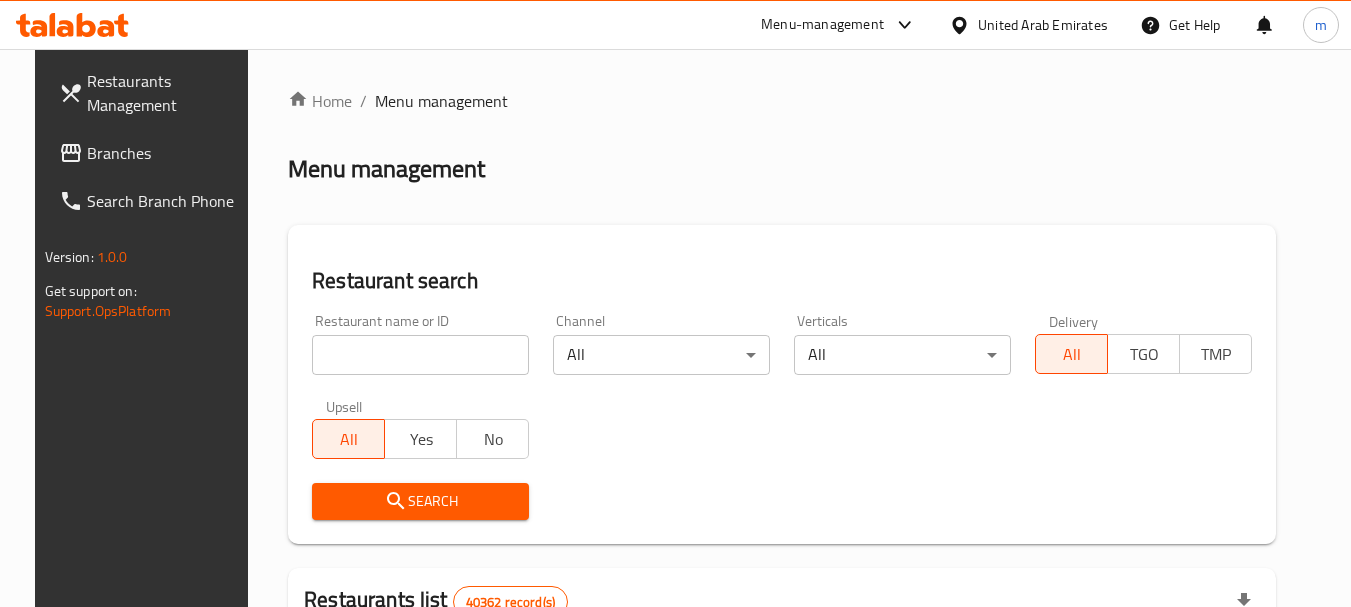 click at bounding box center [420, 355] 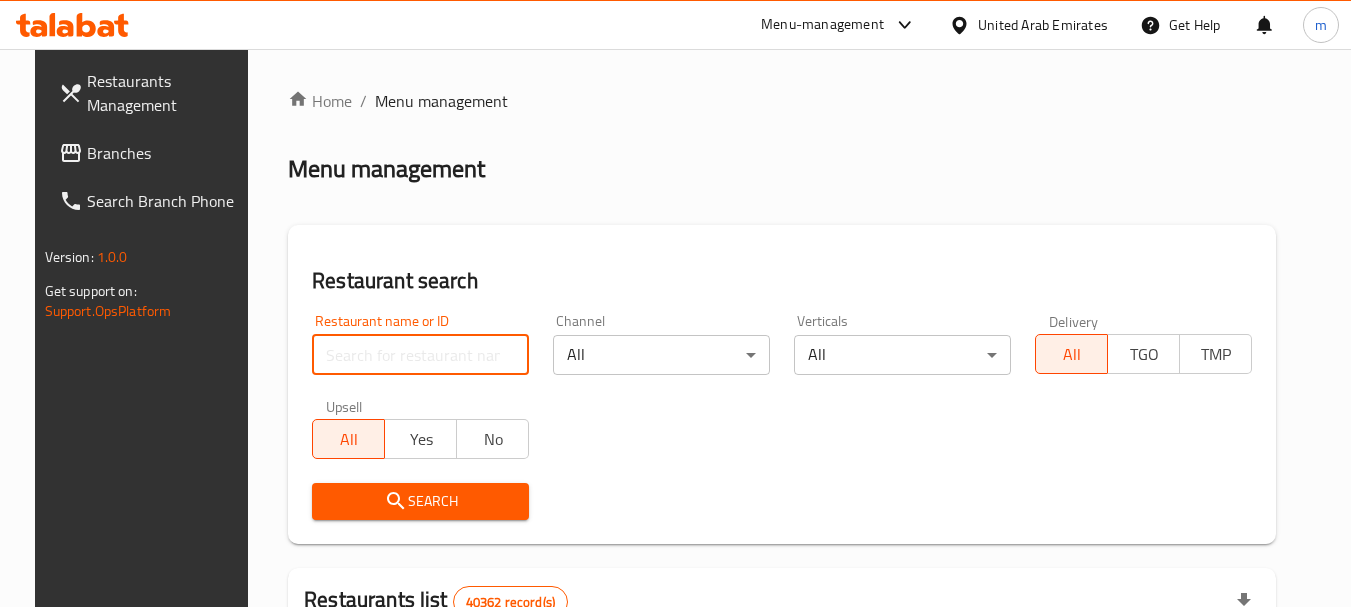 paste on "635159" 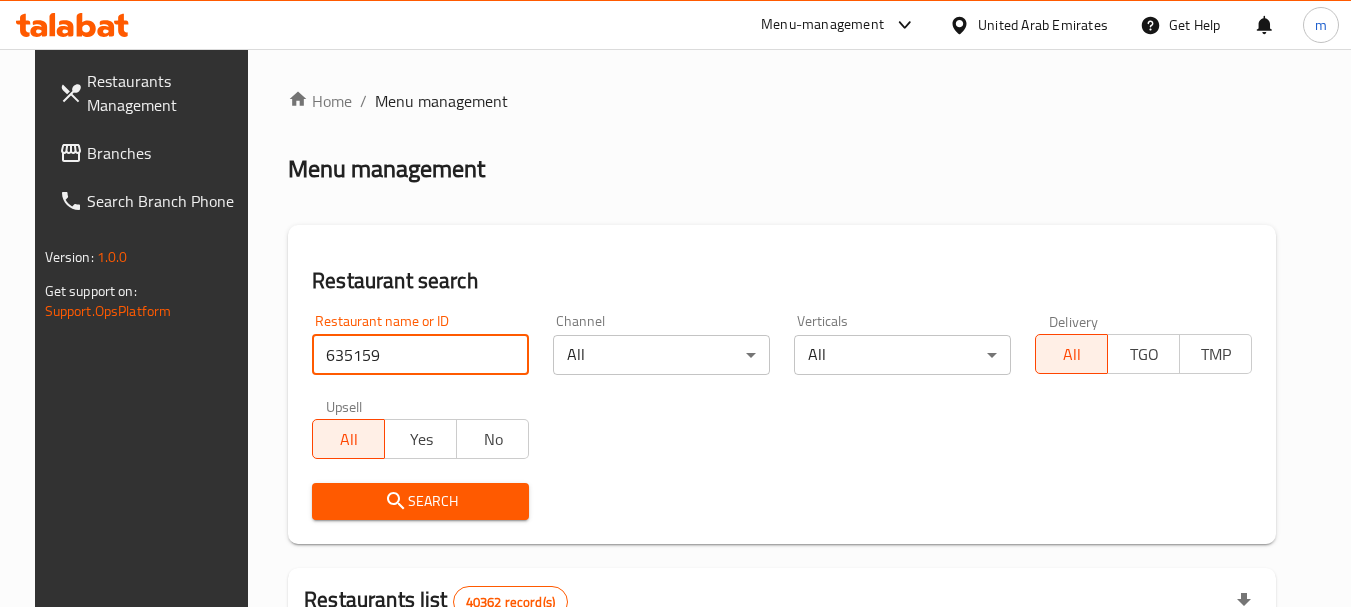 type on "635159" 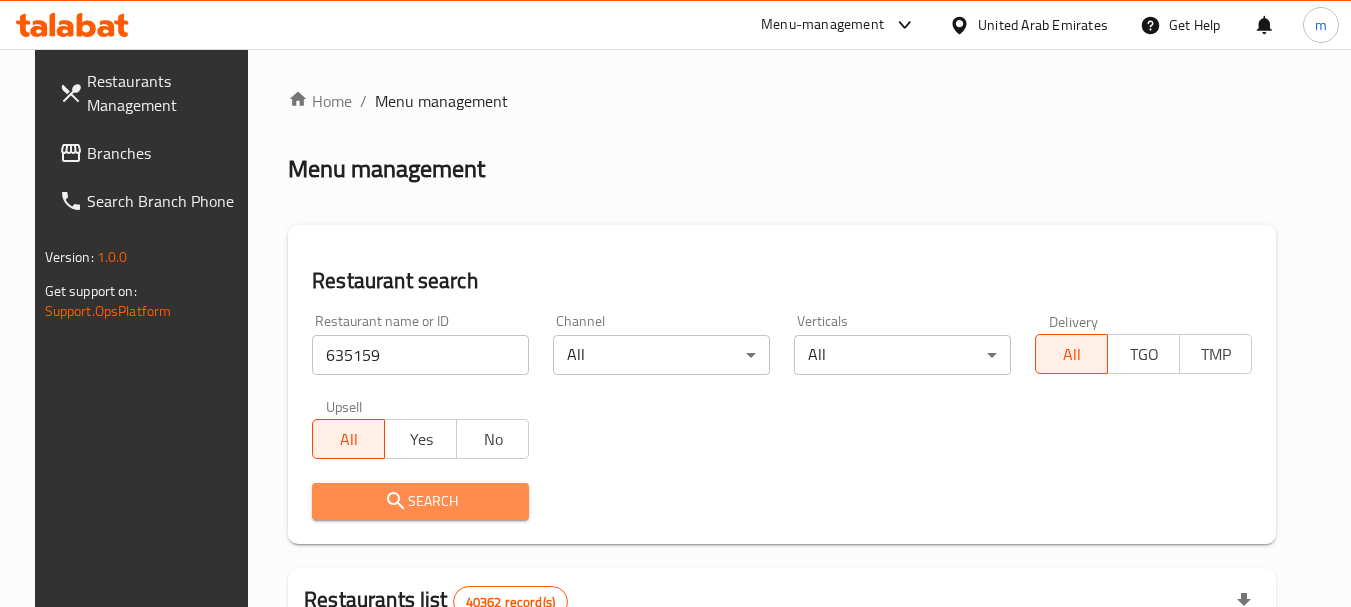 click on "Search" at bounding box center [420, 501] 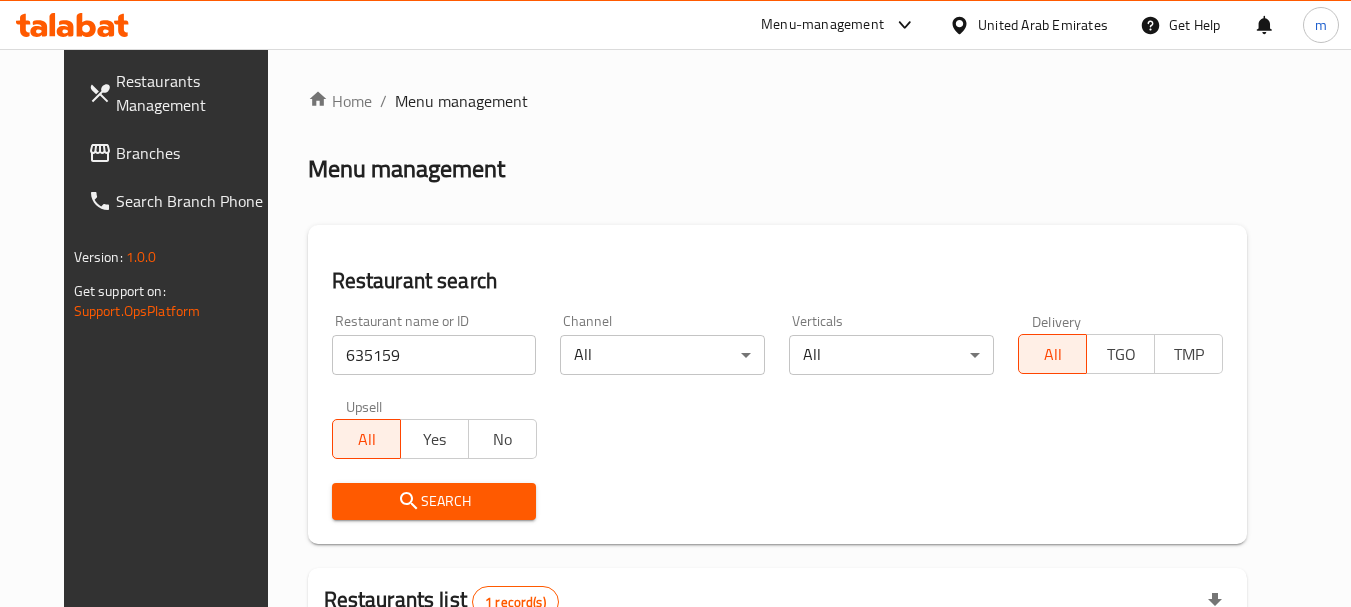 click 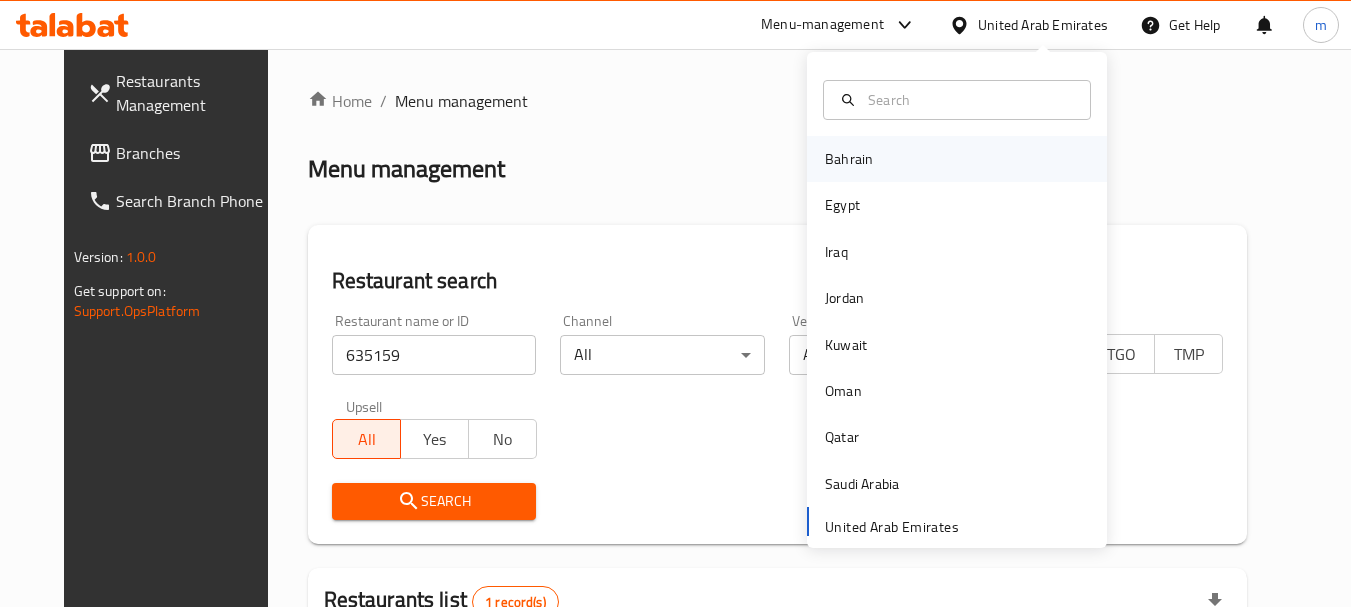 click on "Bahrain" at bounding box center [849, 159] 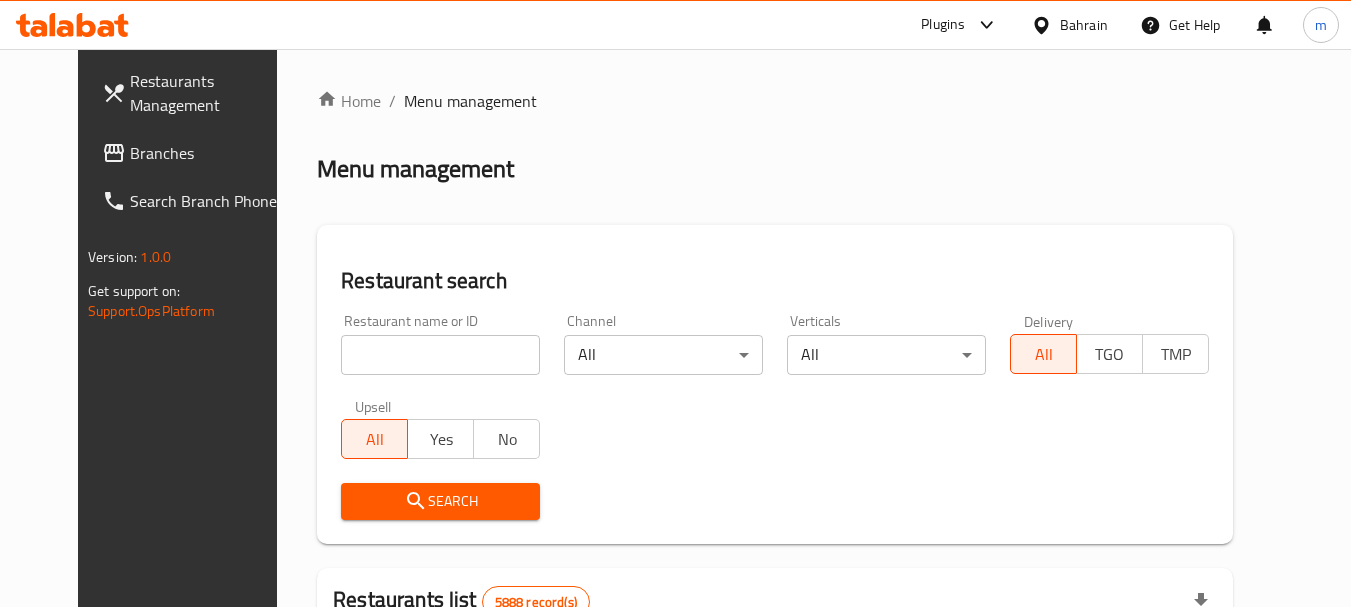 click on "Branches" at bounding box center (209, 153) 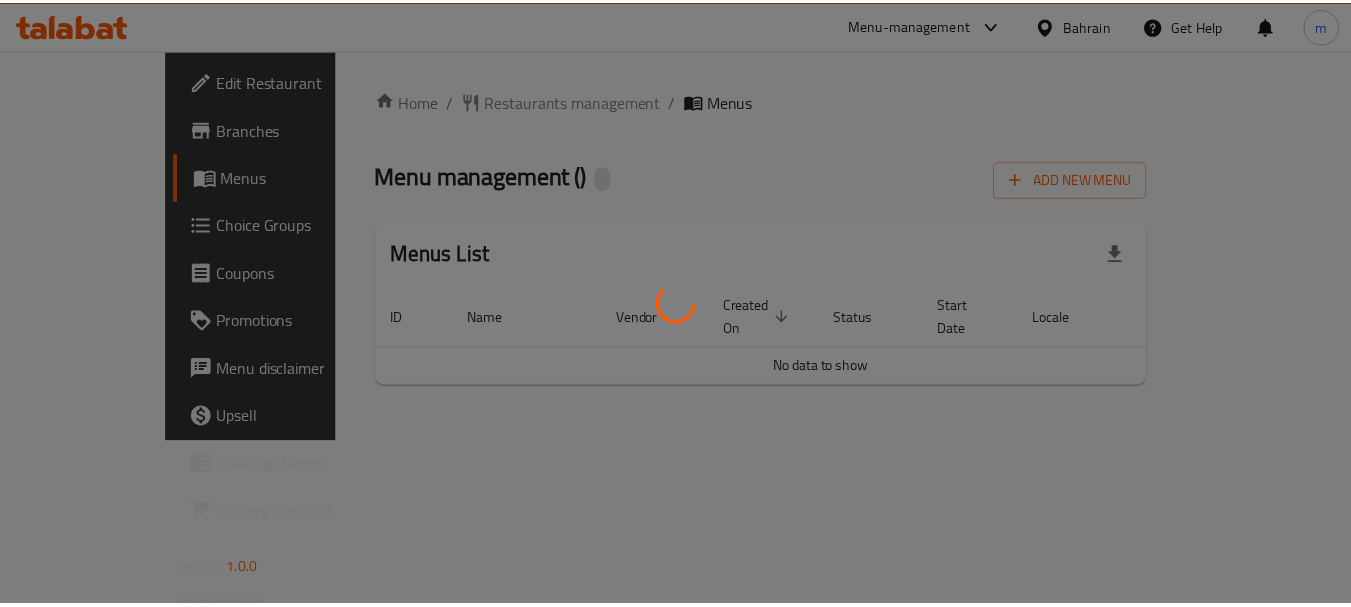 scroll, scrollTop: 0, scrollLeft: 0, axis: both 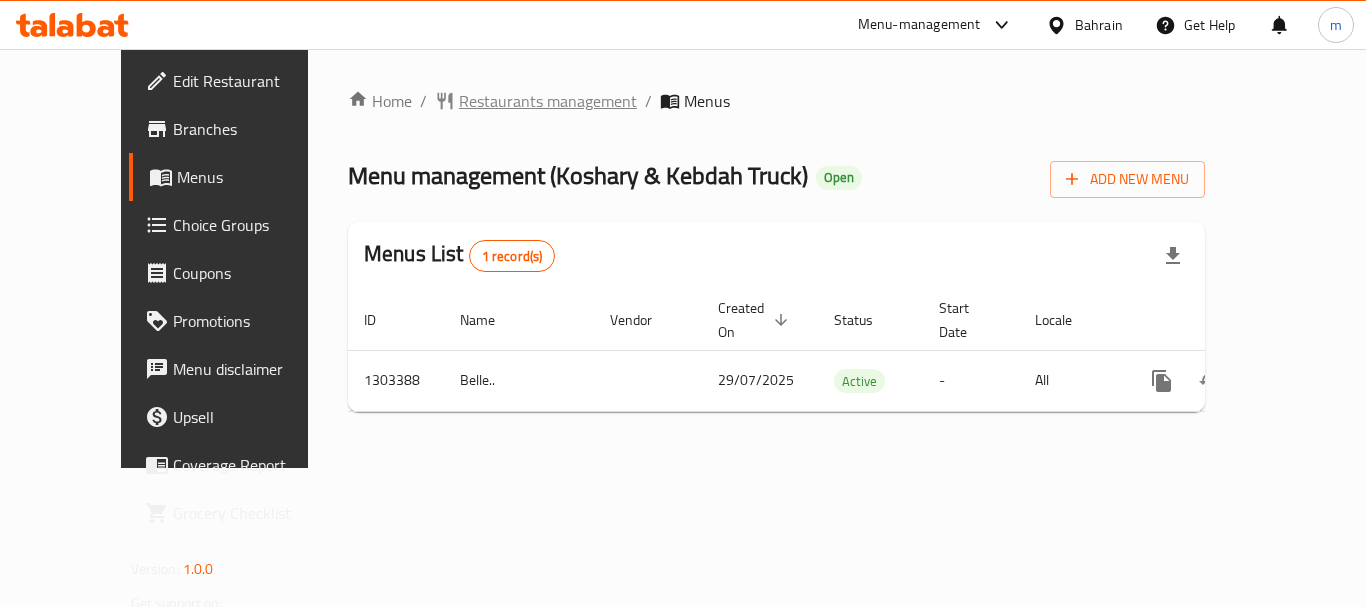 click on "Restaurants management" at bounding box center (548, 101) 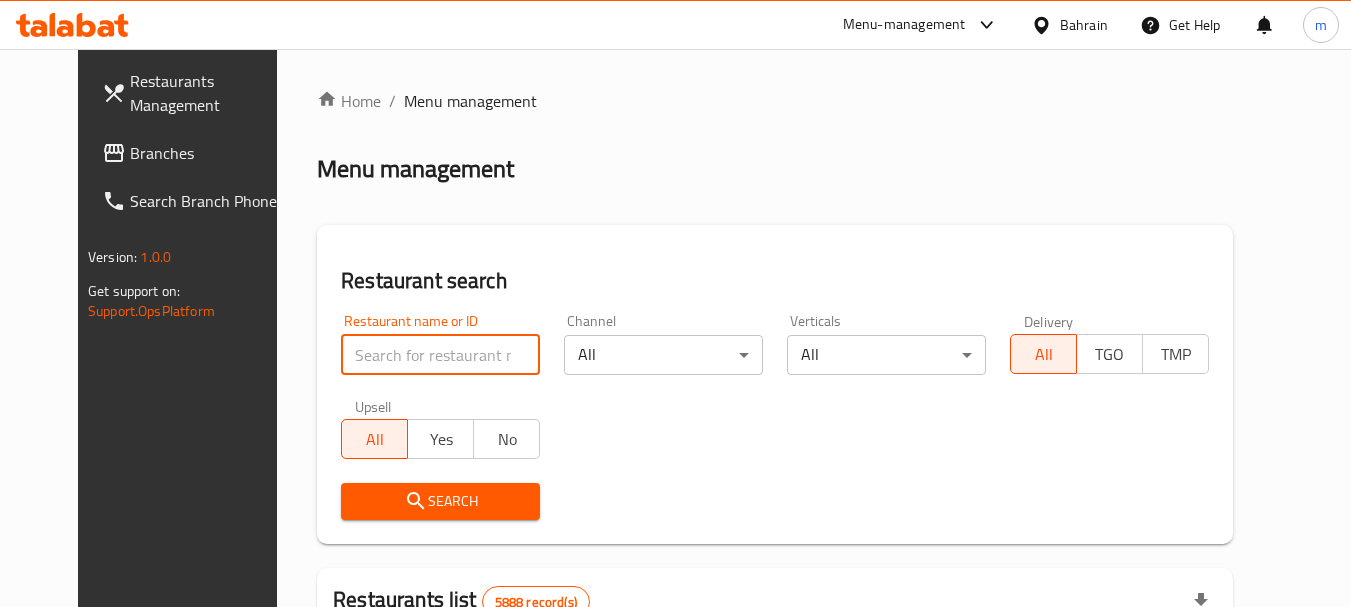click at bounding box center (440, 355) 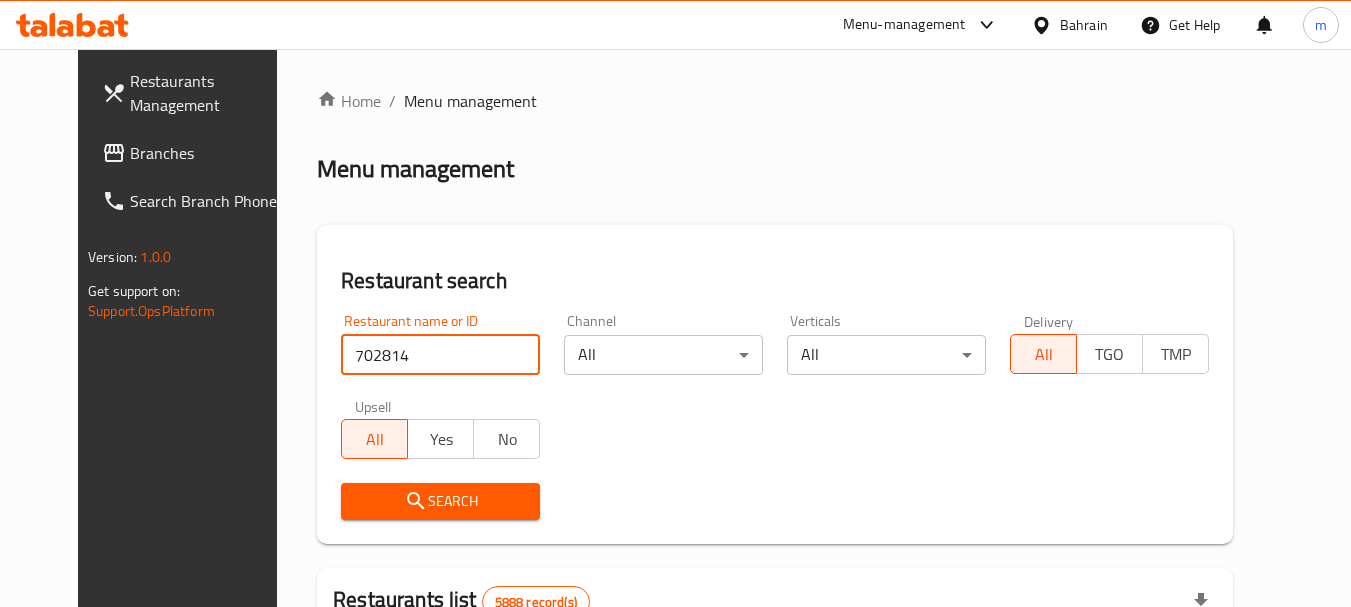 type on "702814" 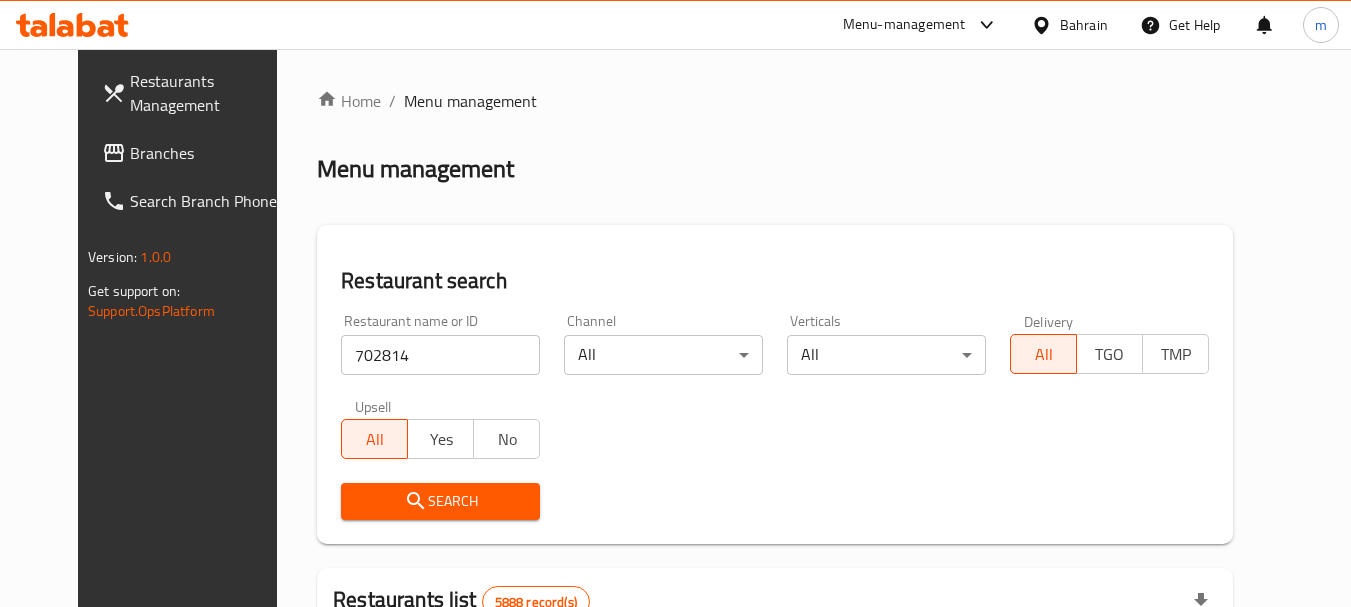 click on "Search" at bounding box center [440, 501] 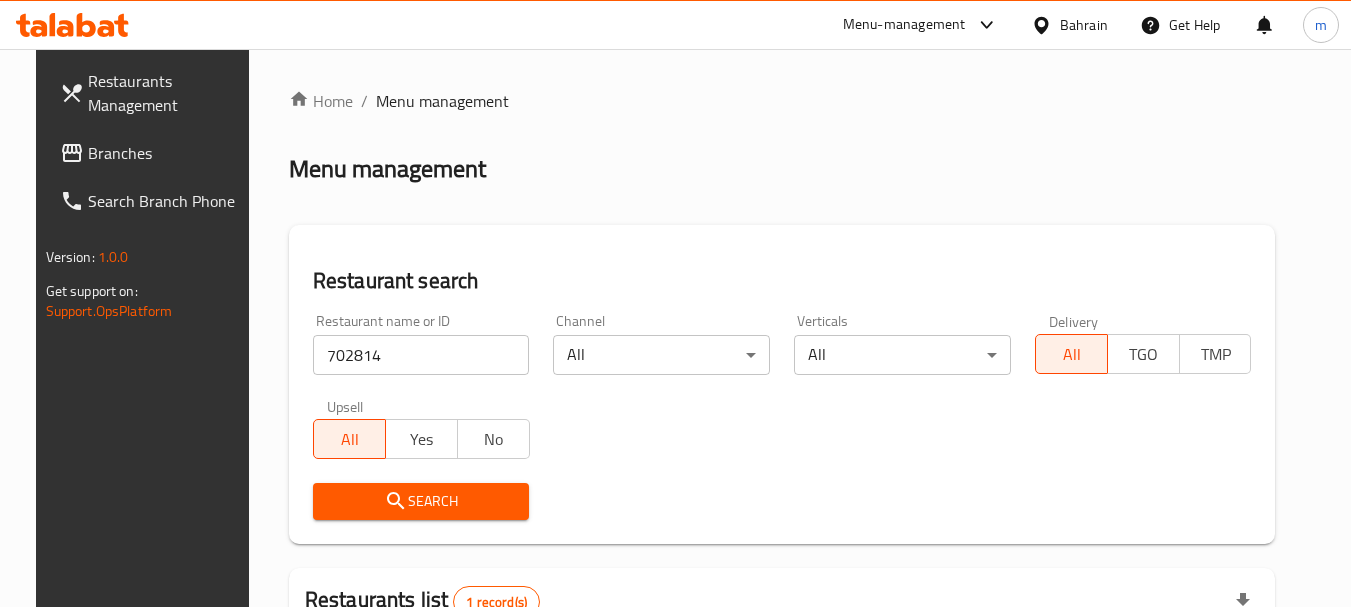 scroll, scrollTop: 260, scrollLeft: 0, axis: vertical 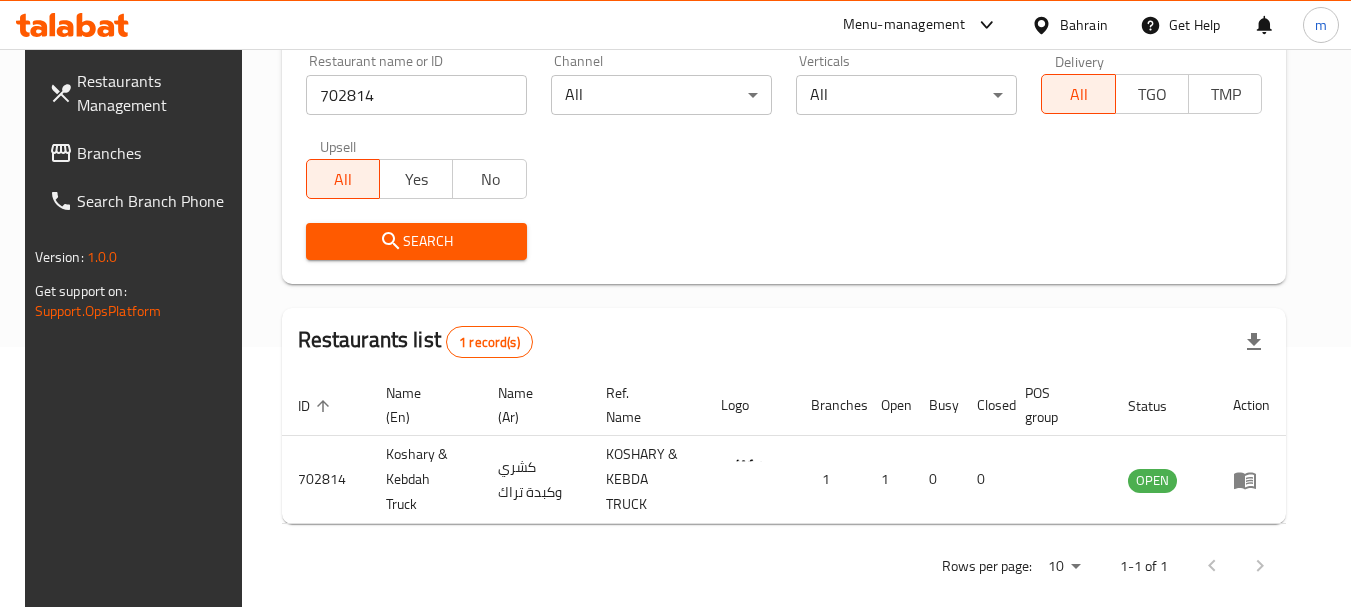 click 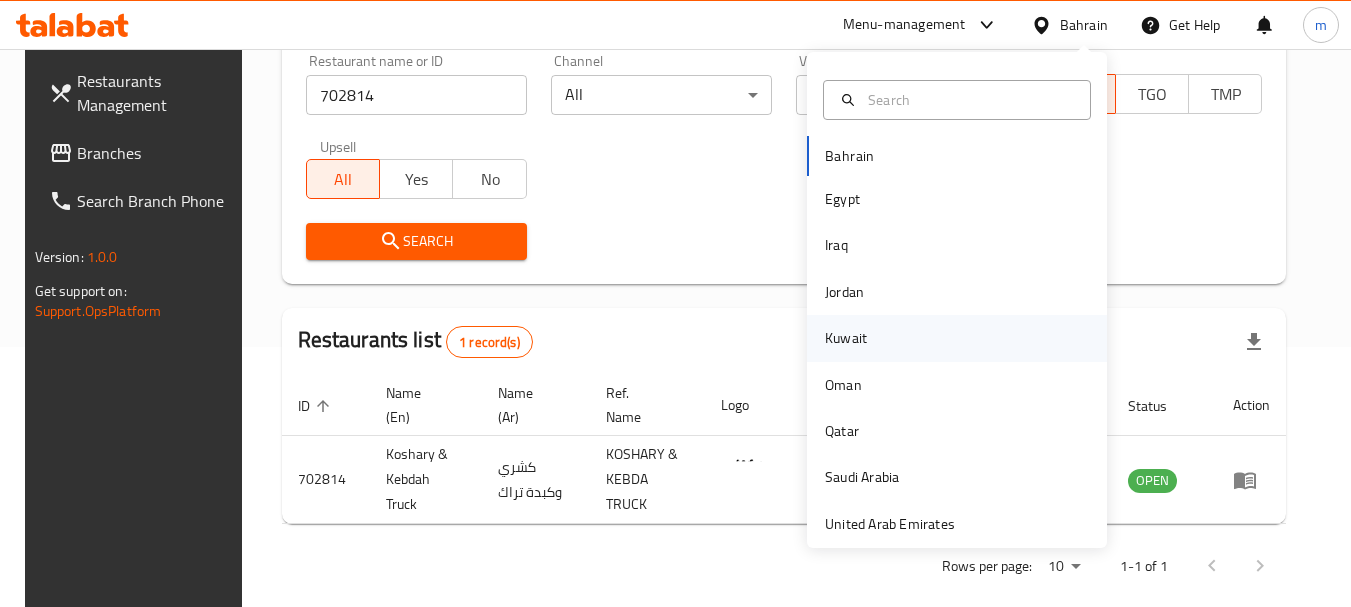 click on "Kuwait" at bounding box center (846, 338) 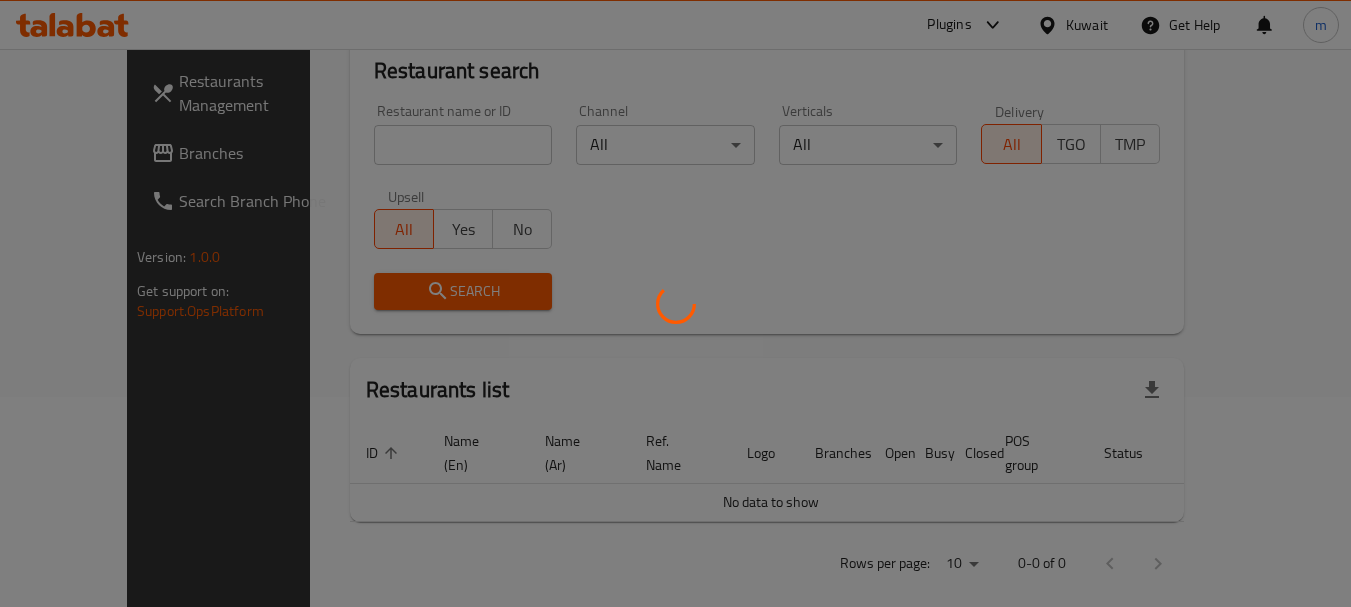 scroll, scrollTop: 260, scrollLeft: 0, axis: vertical 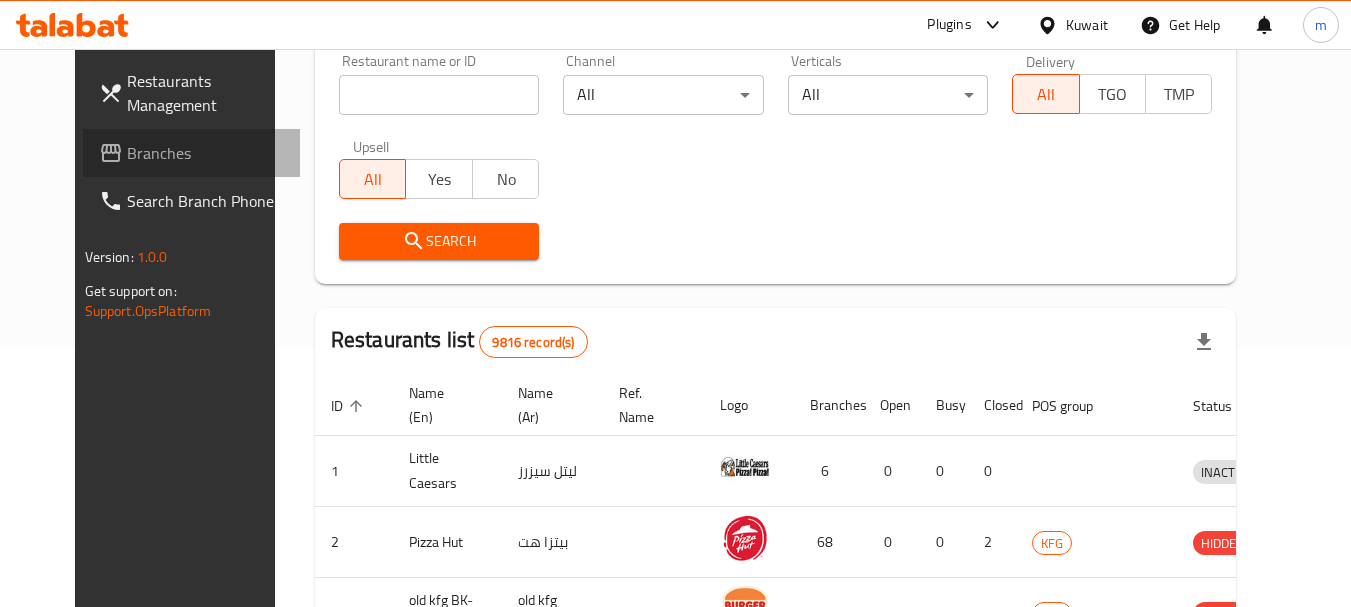 click on "Branches" at bounding box center (206, 153) 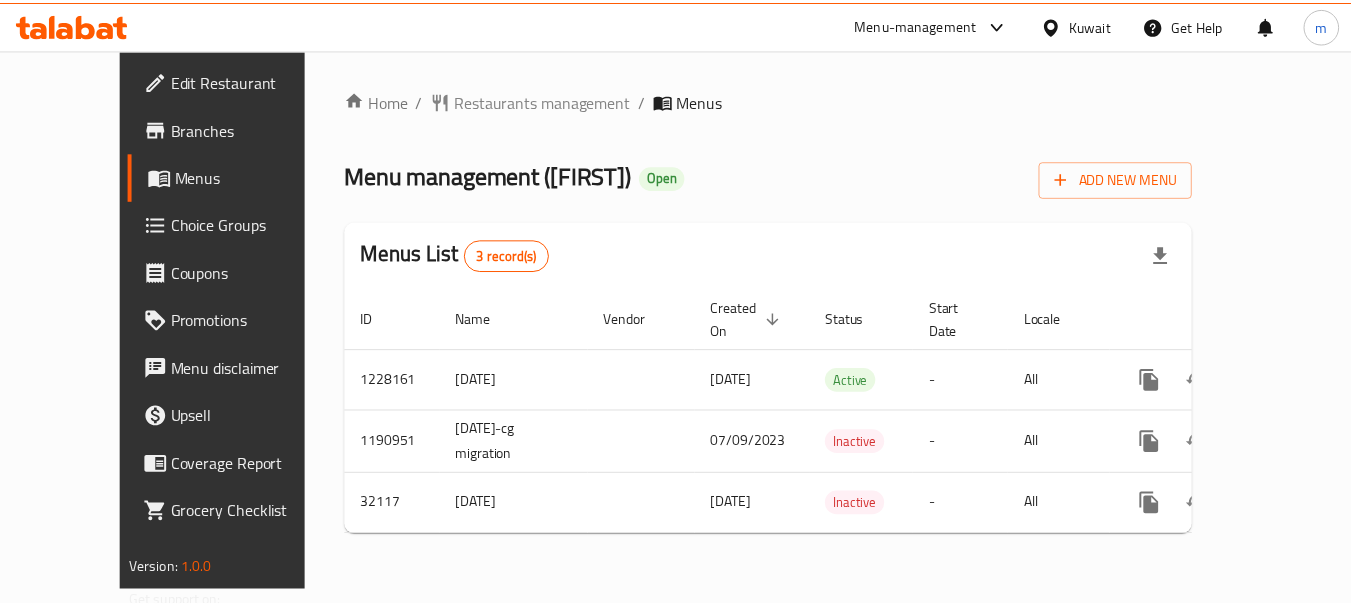 scroll, scrollTop: 0, scrollLeft: 0, axis: both 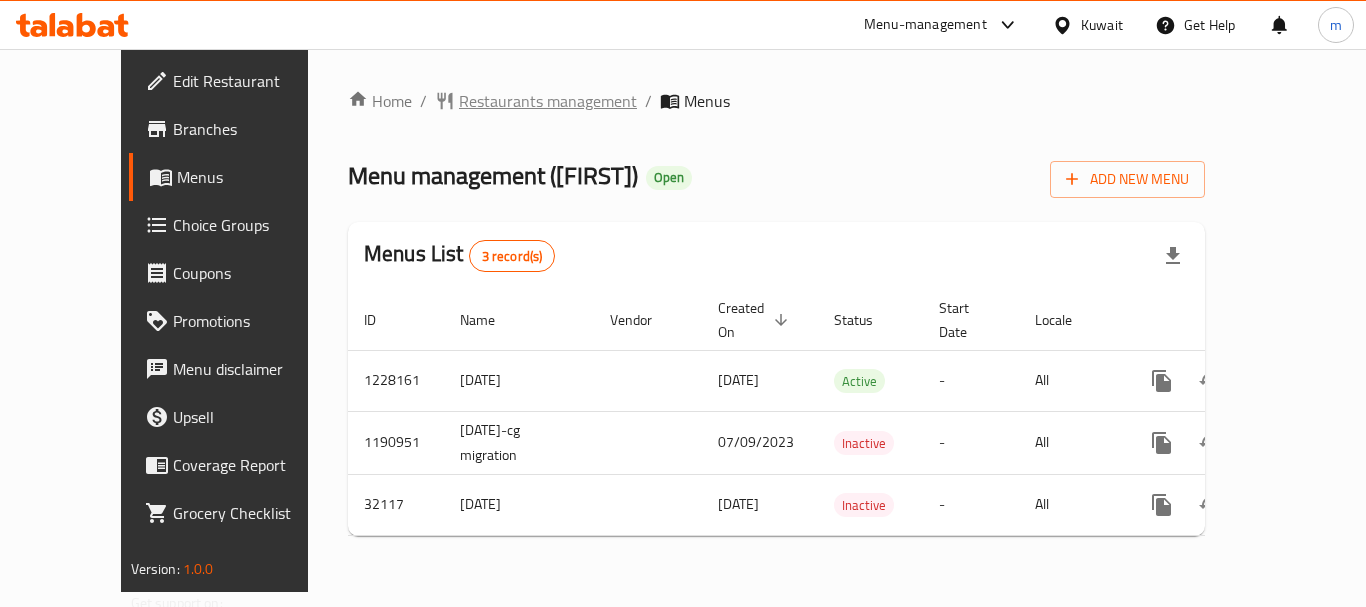 click on "Restaurants management" at bounding box center (548, 101) 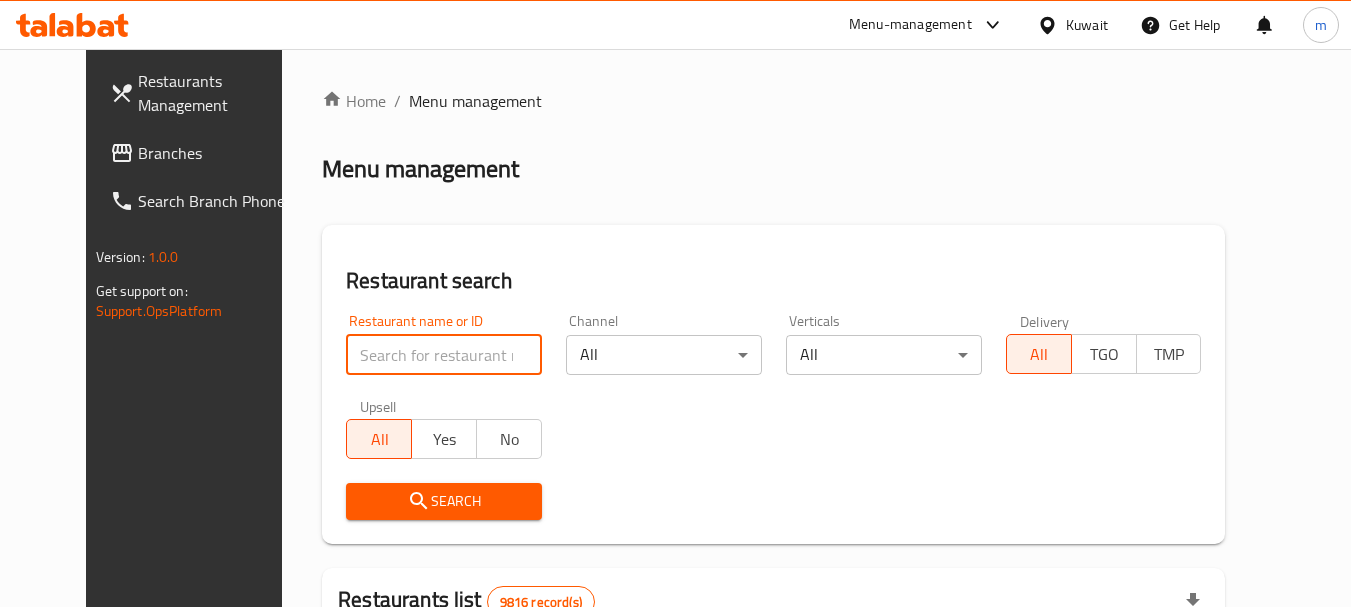click at bounding box center (444, 355) 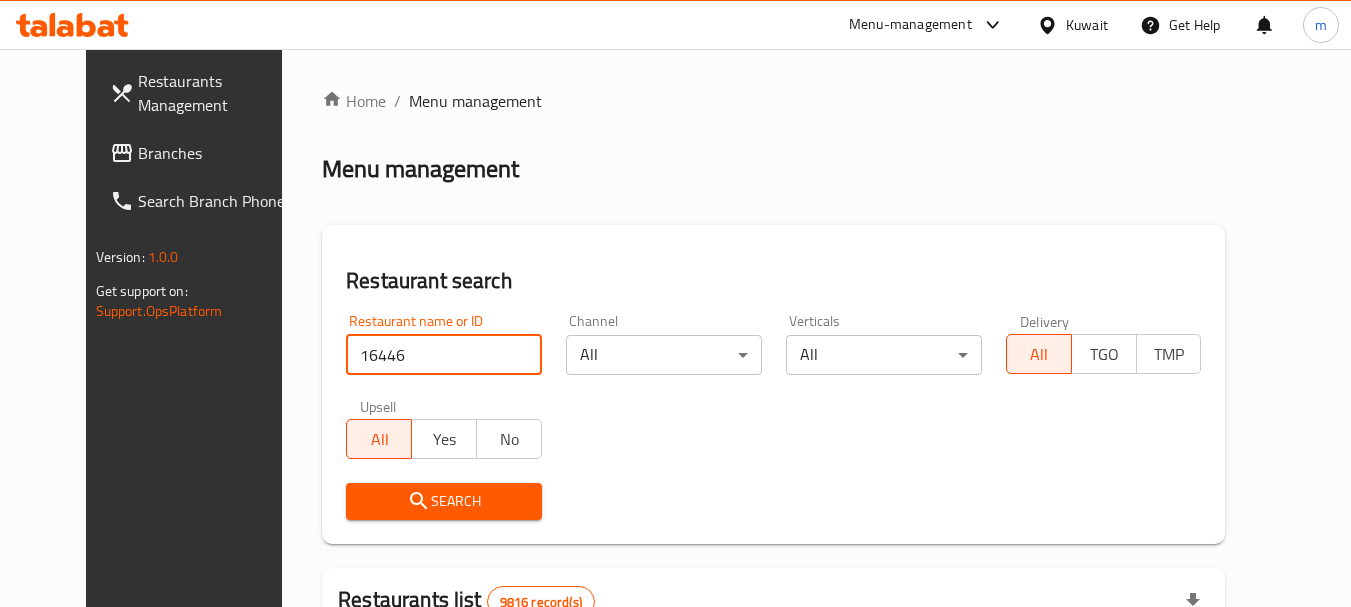type on "16446" 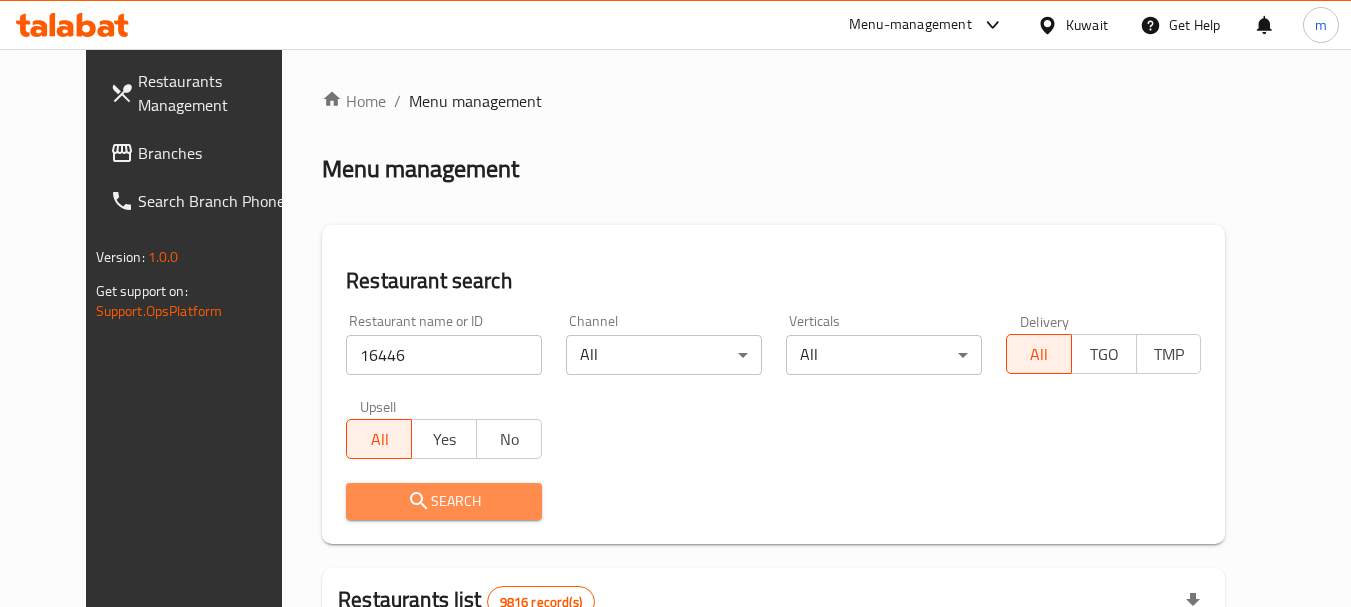 click on "Search" at bounding box center (444, 501) 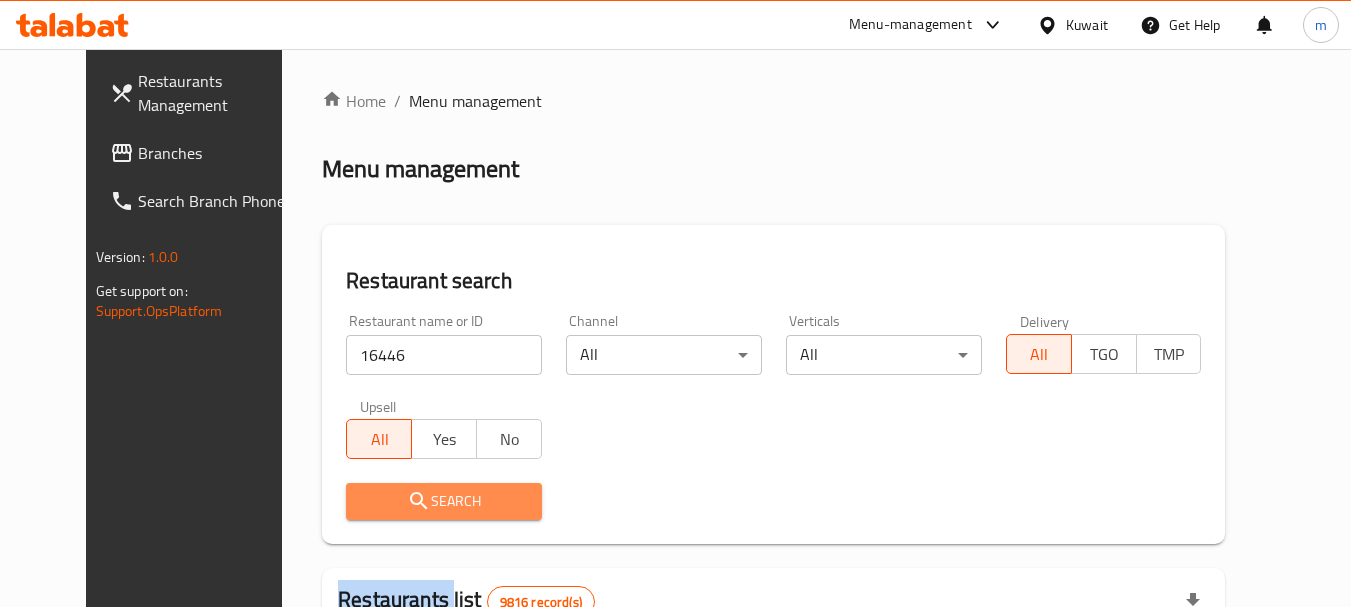 click at bounding box center (675, 303) 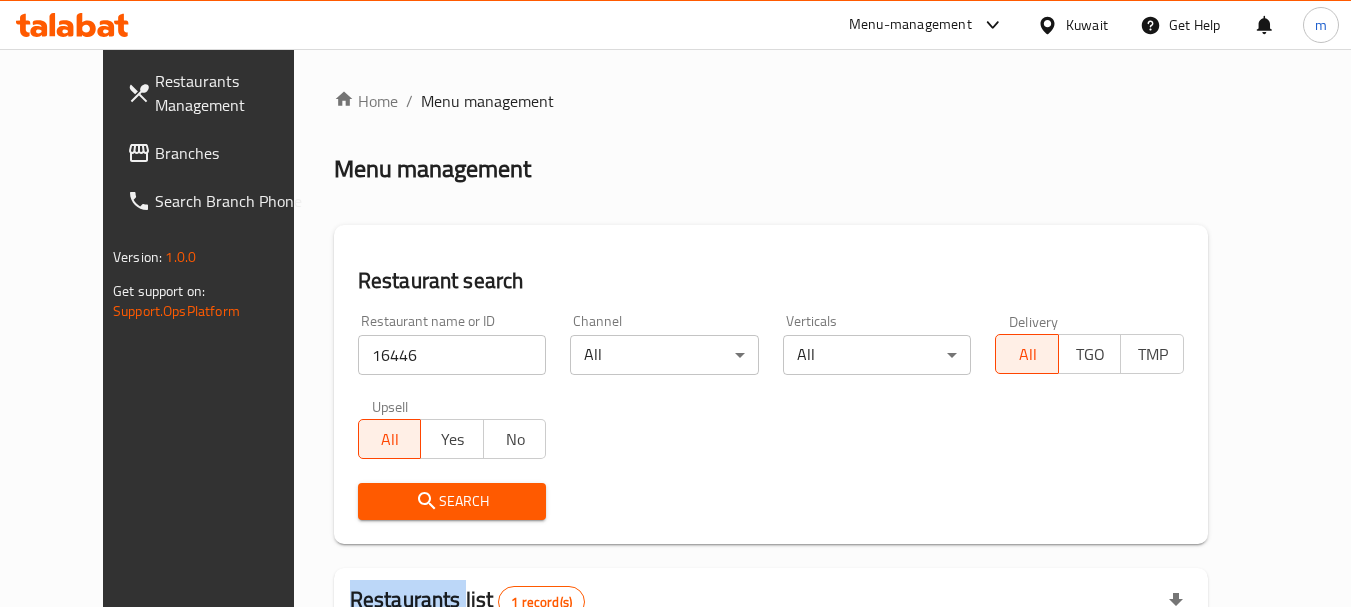 scroll, scrollTop: 268, scrollLeft: 0, axis: vertical 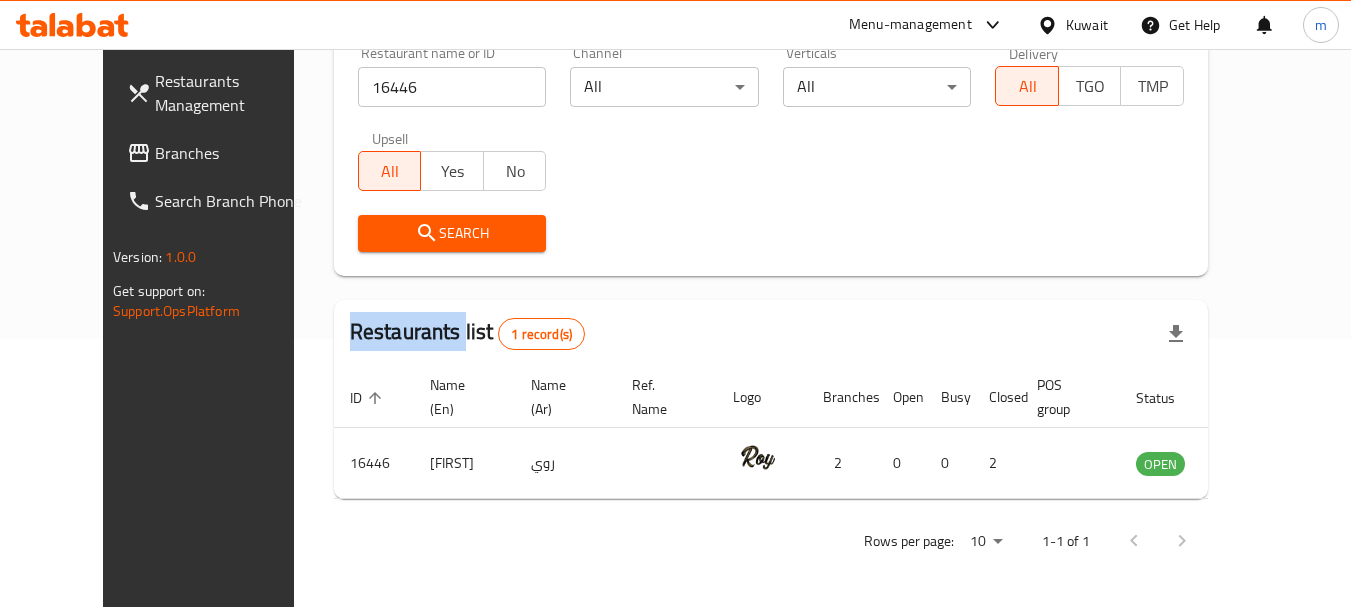 click 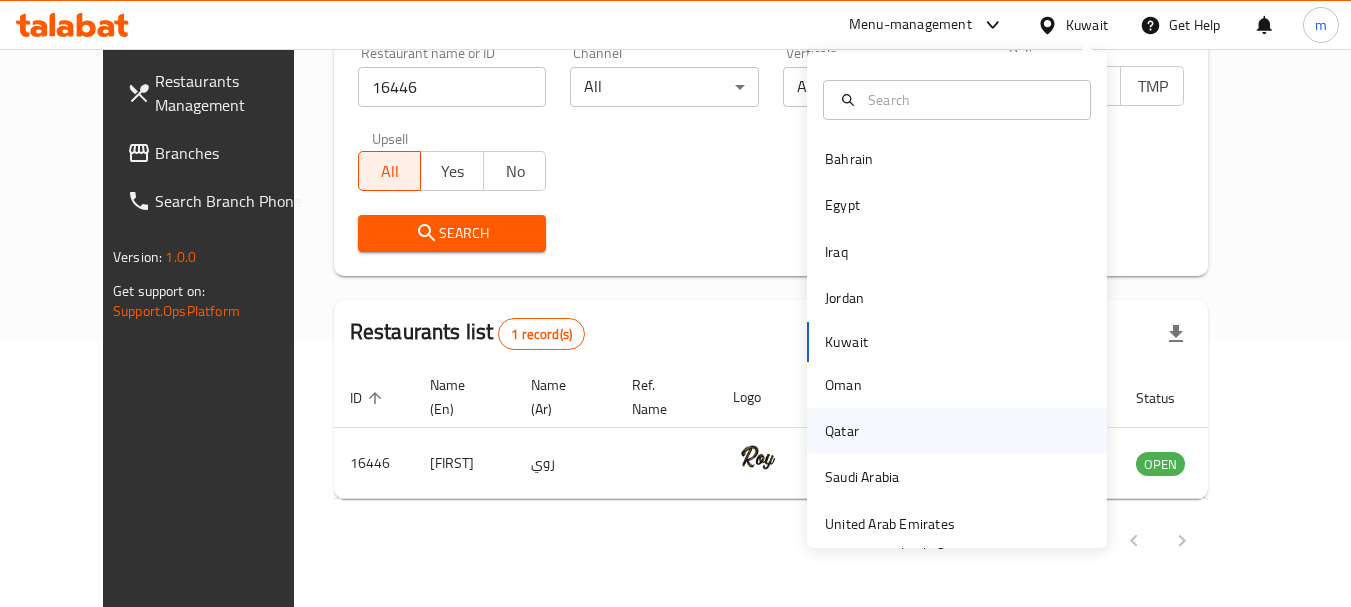 click on "Qatar" at bounding box center [957, 431] 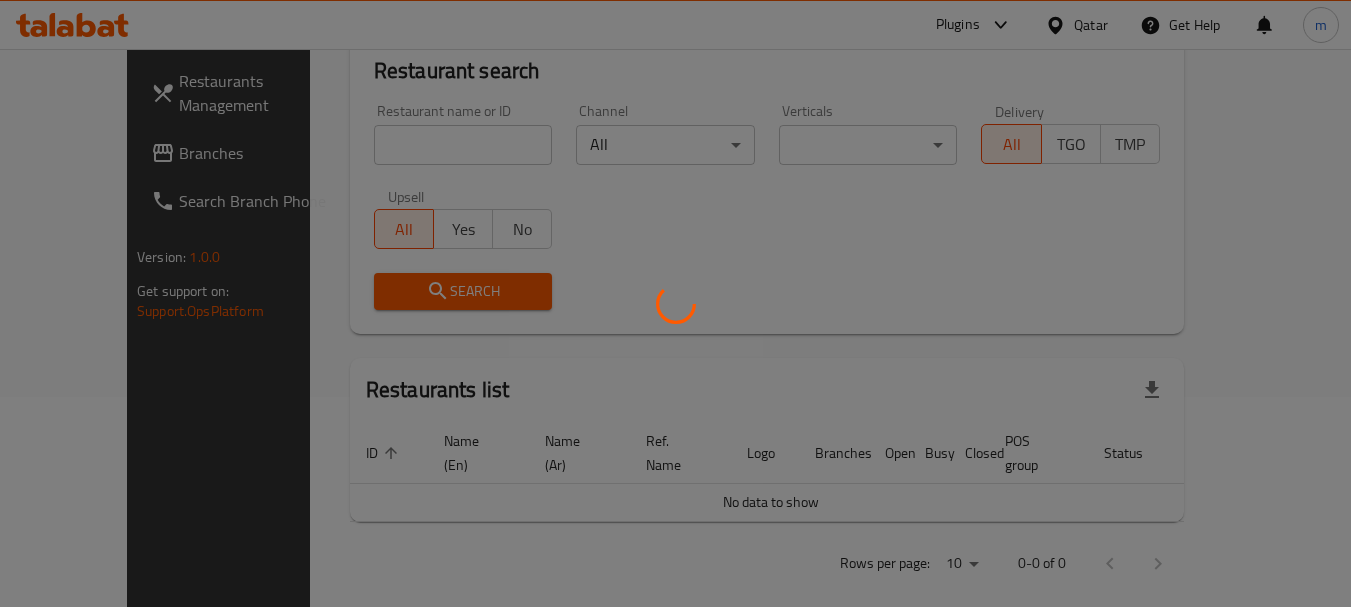 scroll, scrollTop: 268, scrollLeft: 0, axis: vertical 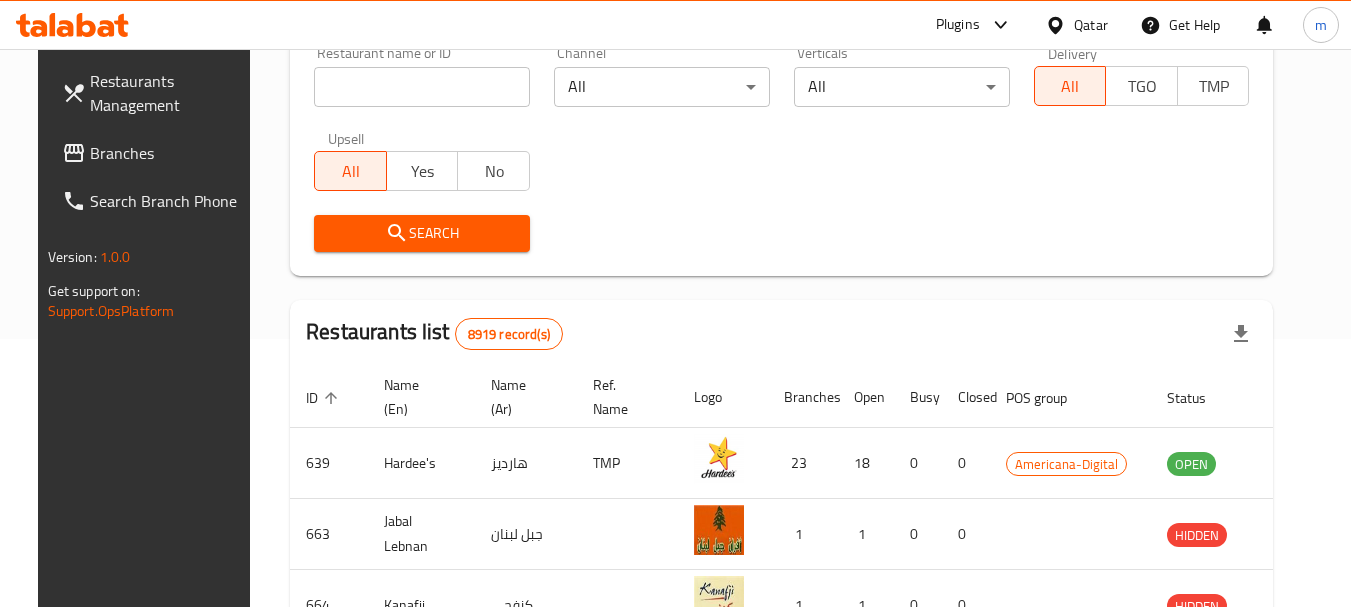 click on "Branches" at bounding box center (169, 153) 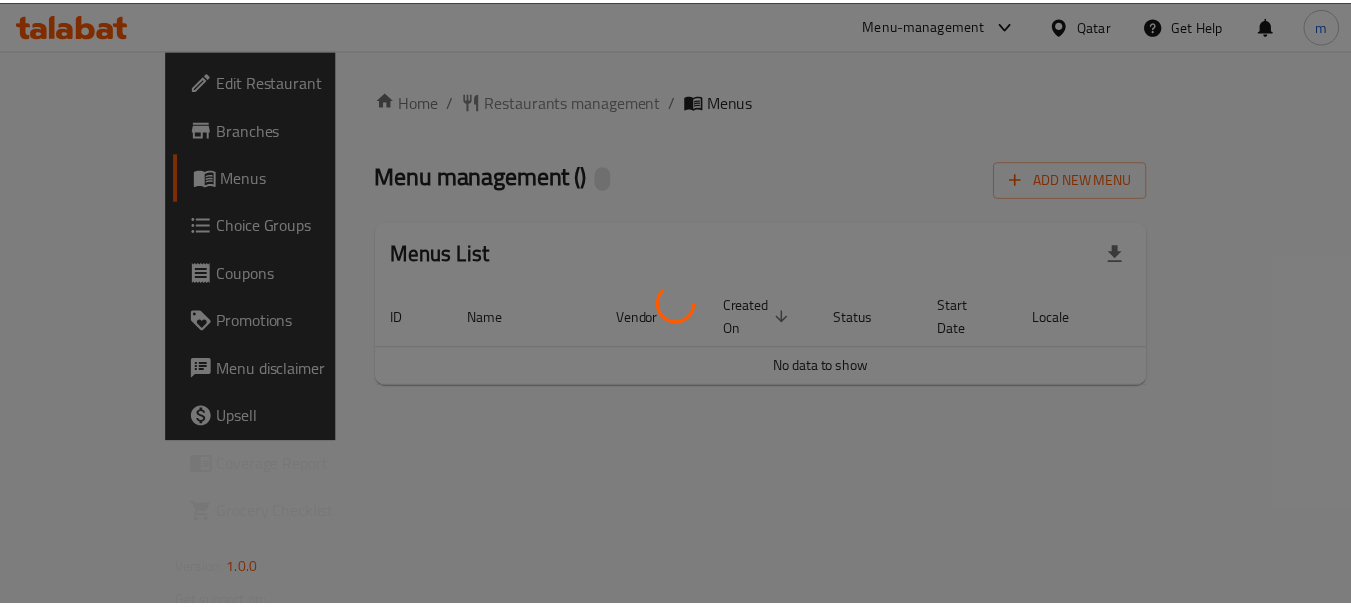 scroll, scrollTop: 0, scrollLeft: 0, axis: both 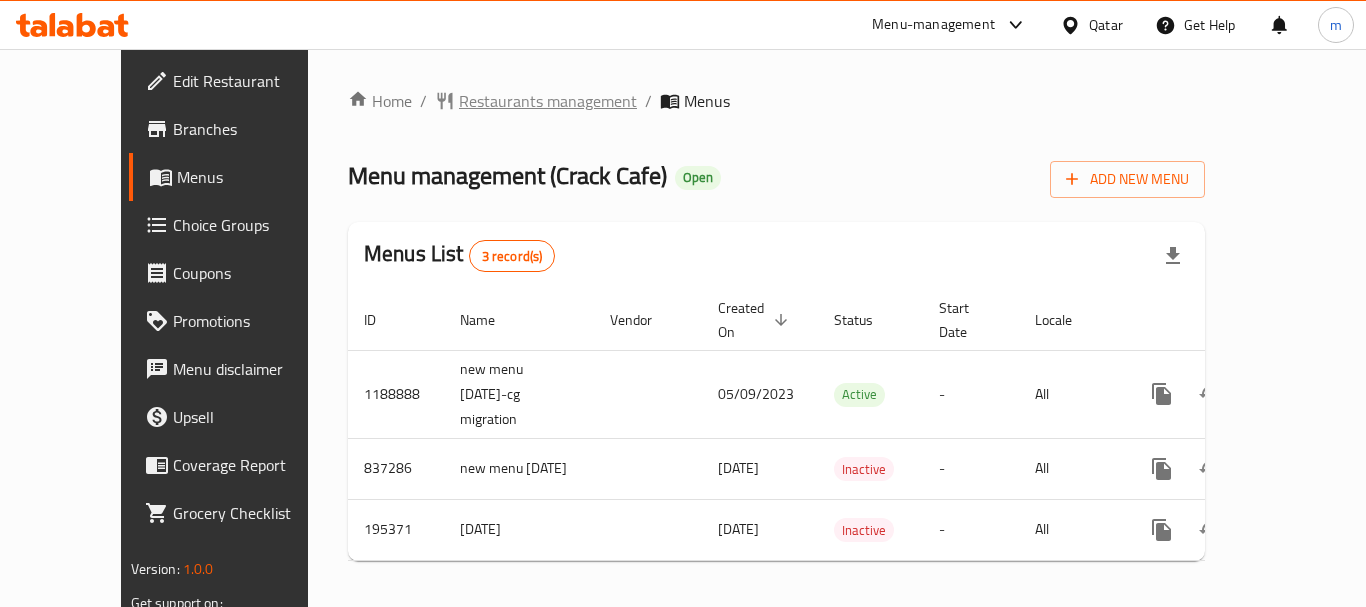 click on "Restaurants management" at bounding box center [548, 101] 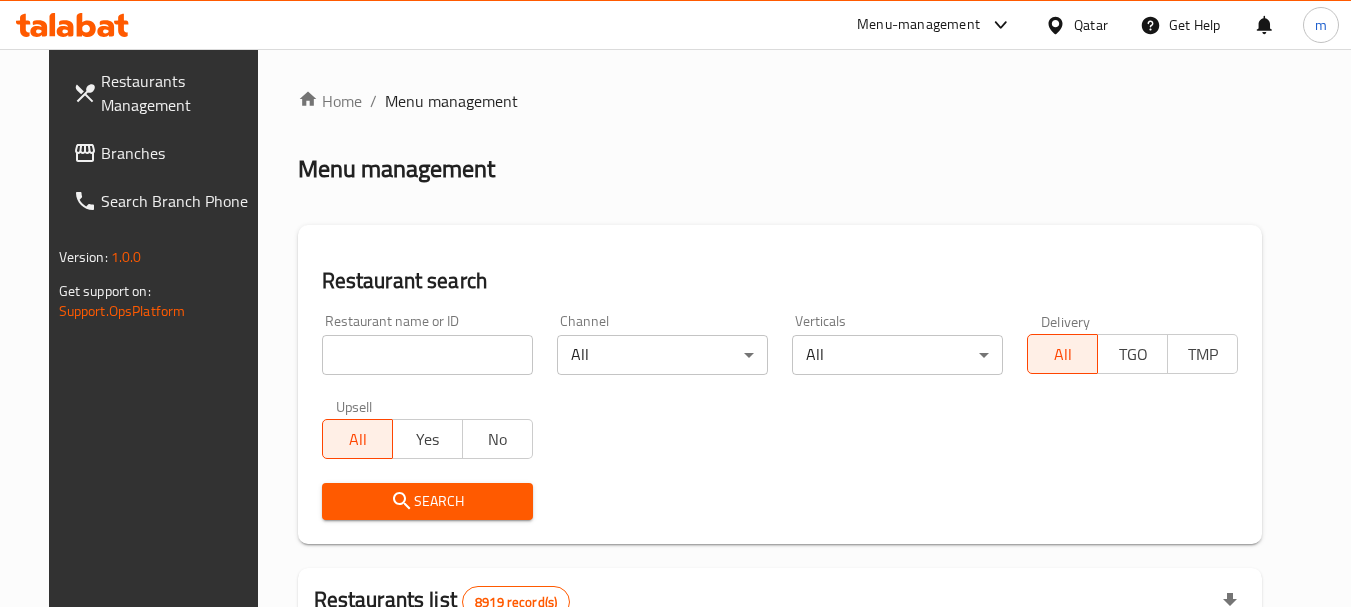 click at bounding box center (427, 355) 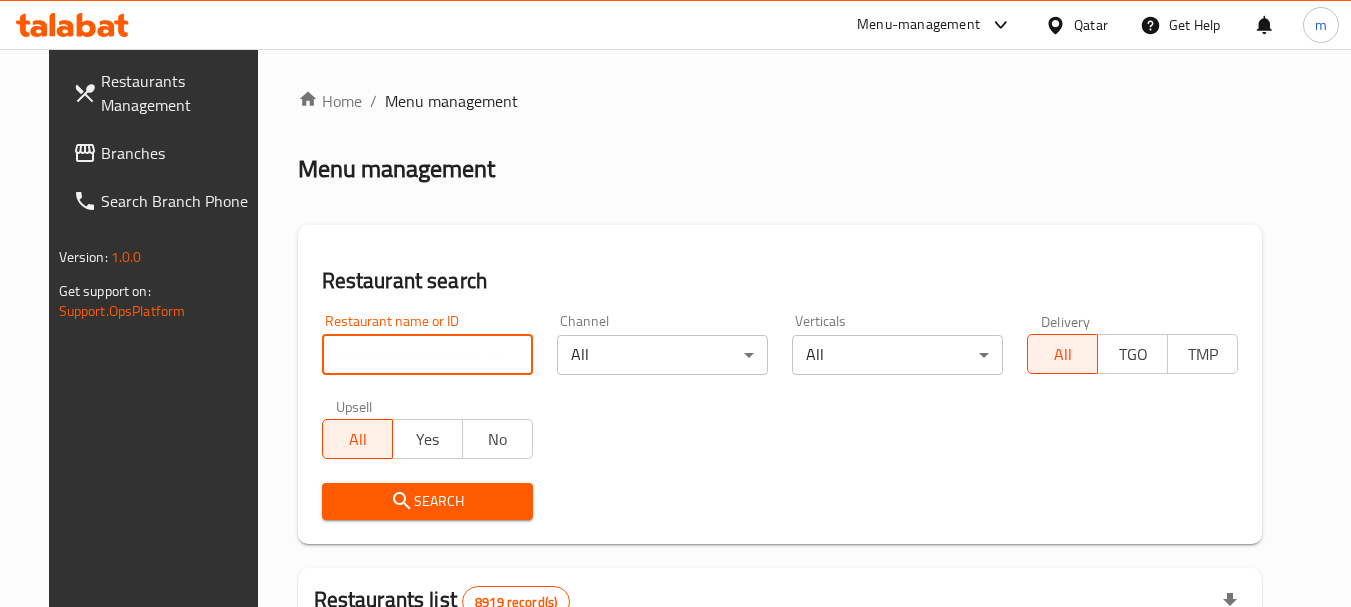 paste on "621529" 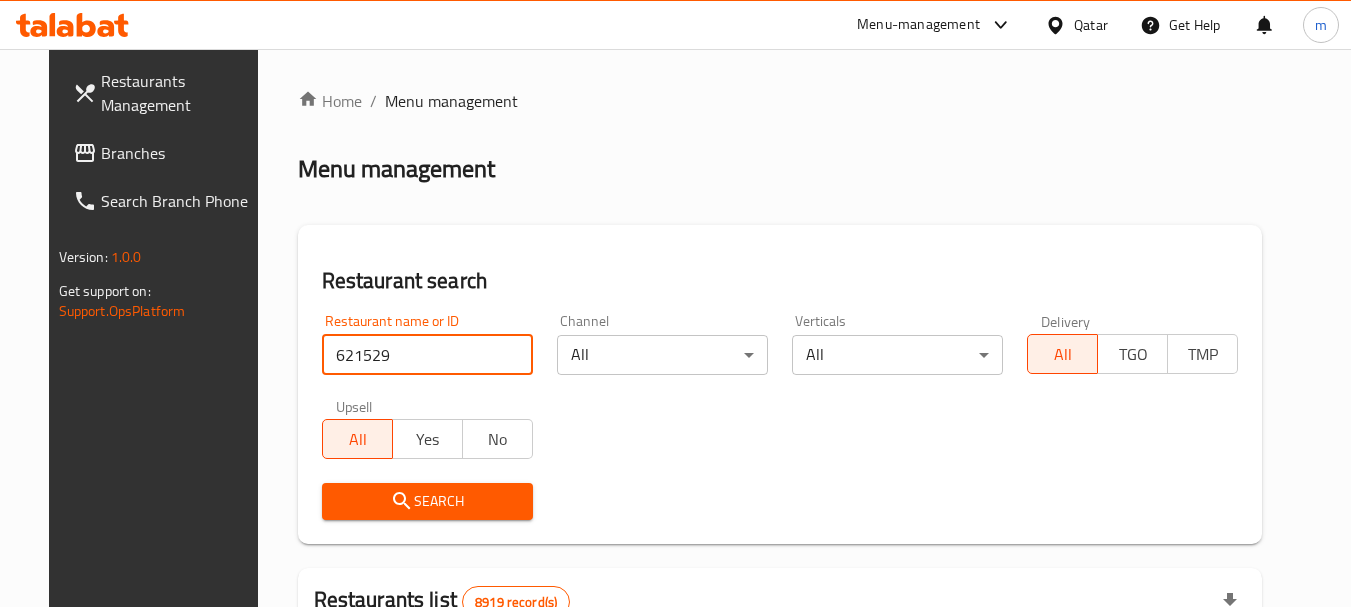 type on "621529" 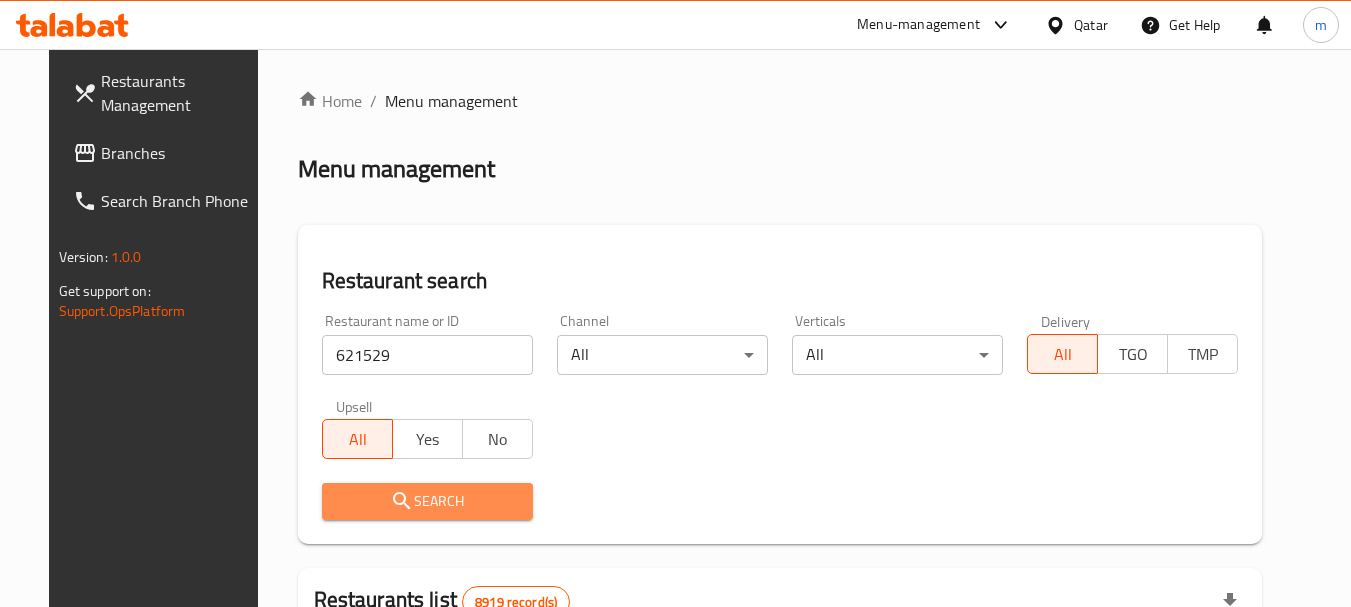 click 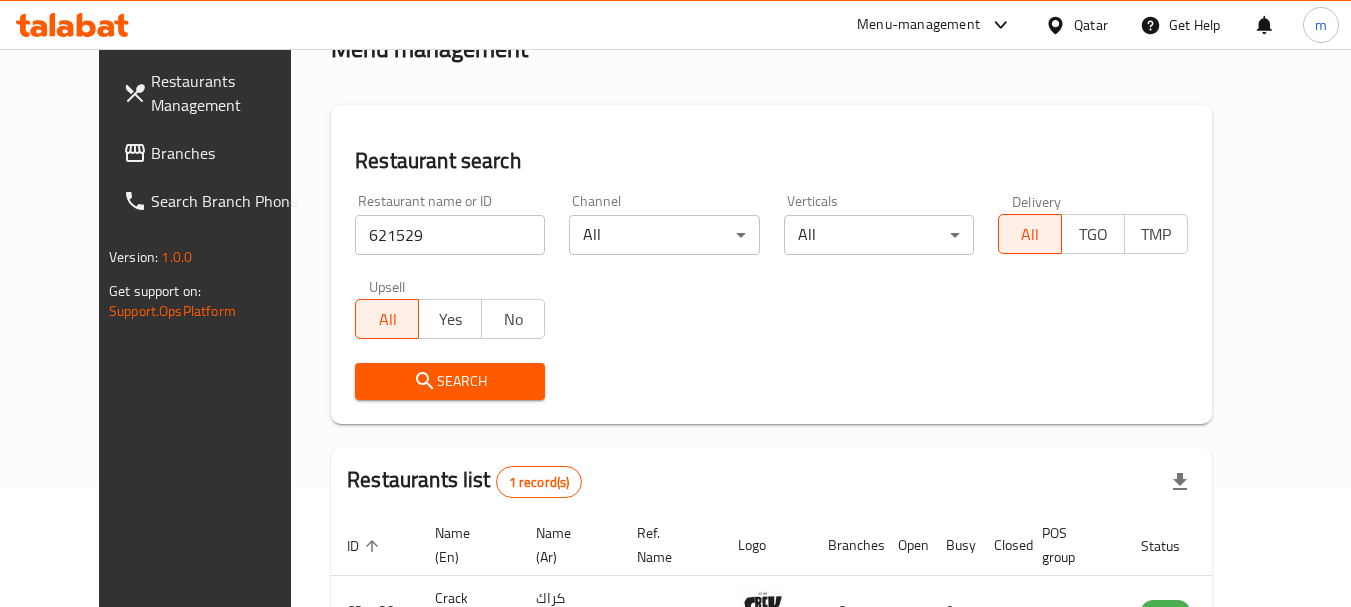 scroll, scrollTop: 236, scrollLeft: 0, axis: vertical 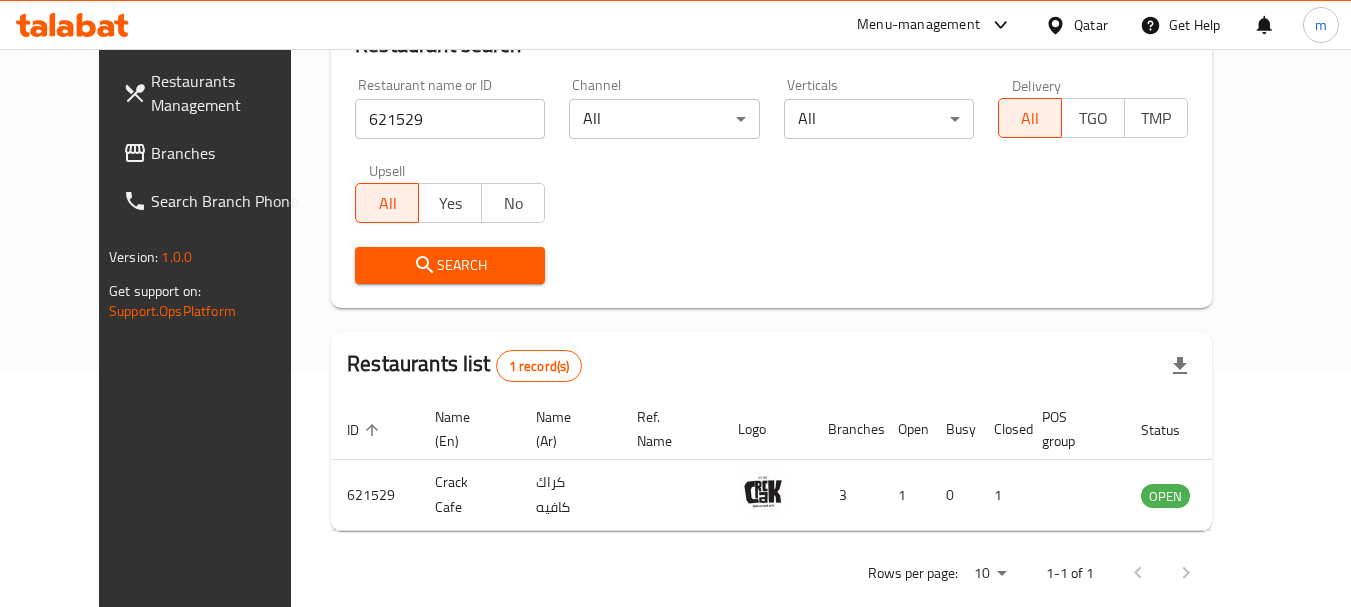 click on "Branches" at bounding box center (230, 153) 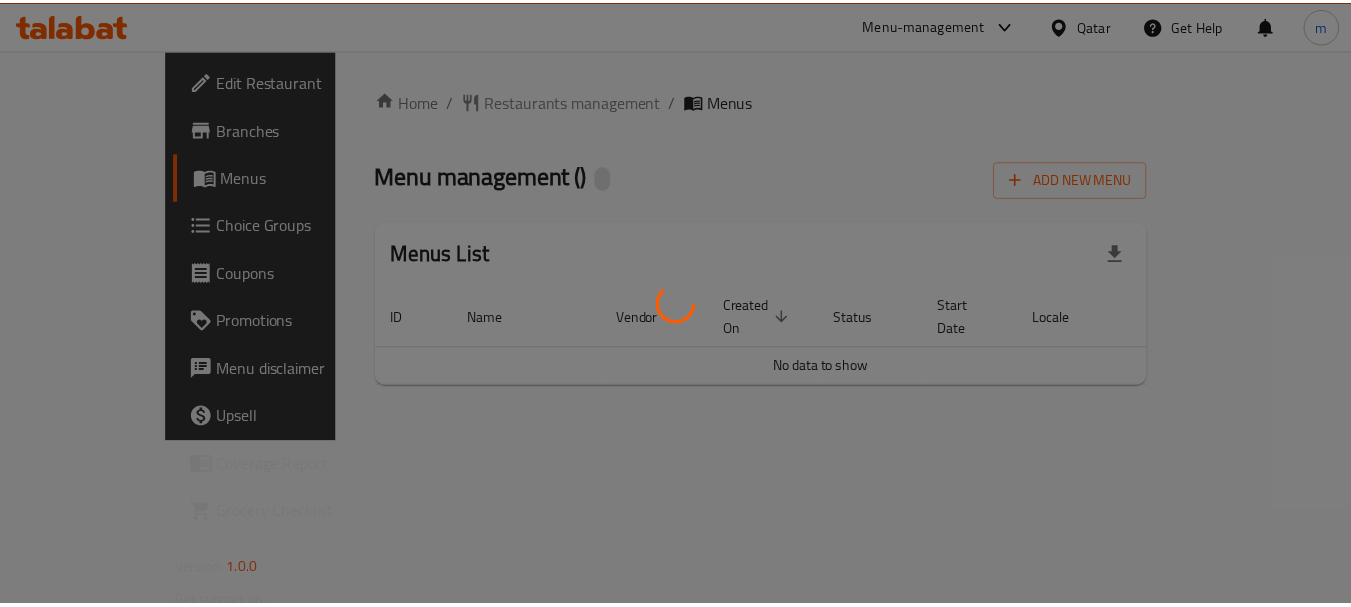 scroll, scrollTop: 0, scrollLeft: 0, axis: both 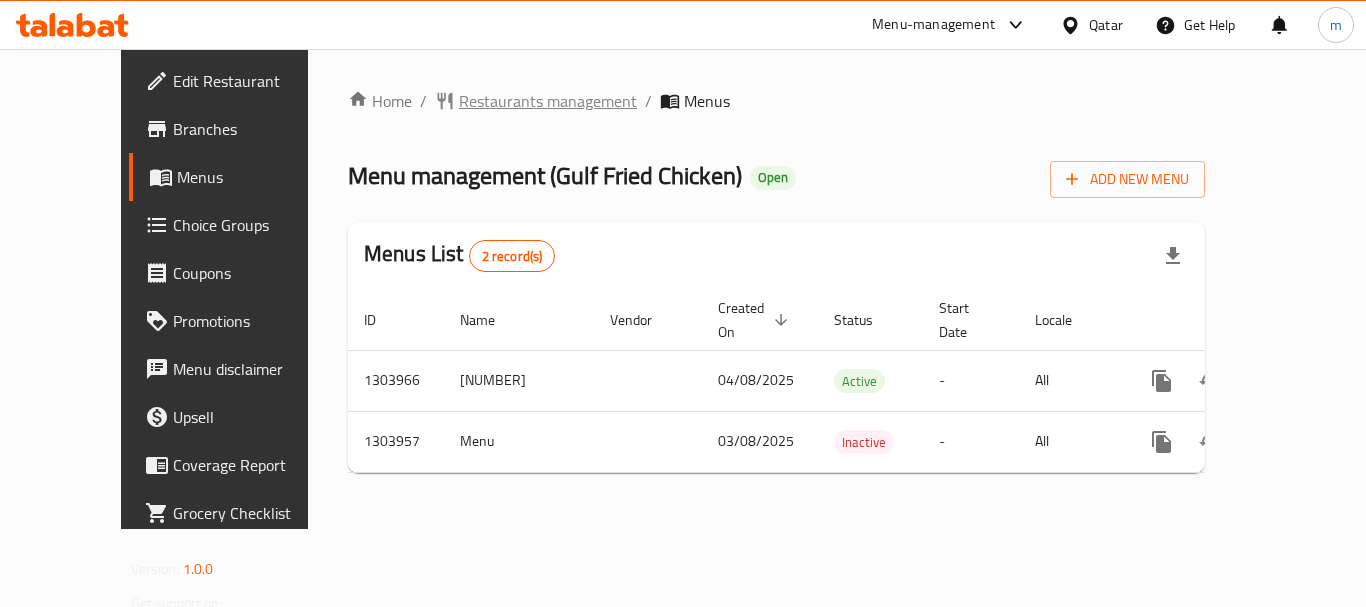 click on "Restaurants management" at bounding box center [548, 101] 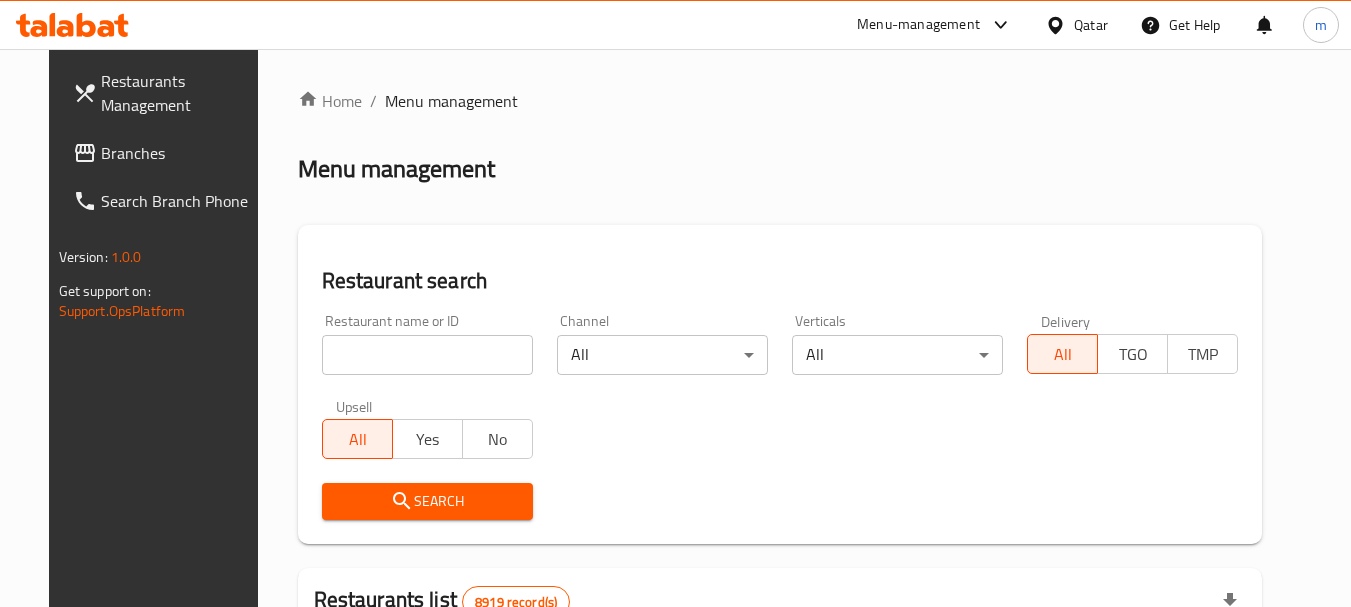 click at bounding box center [427, 355] 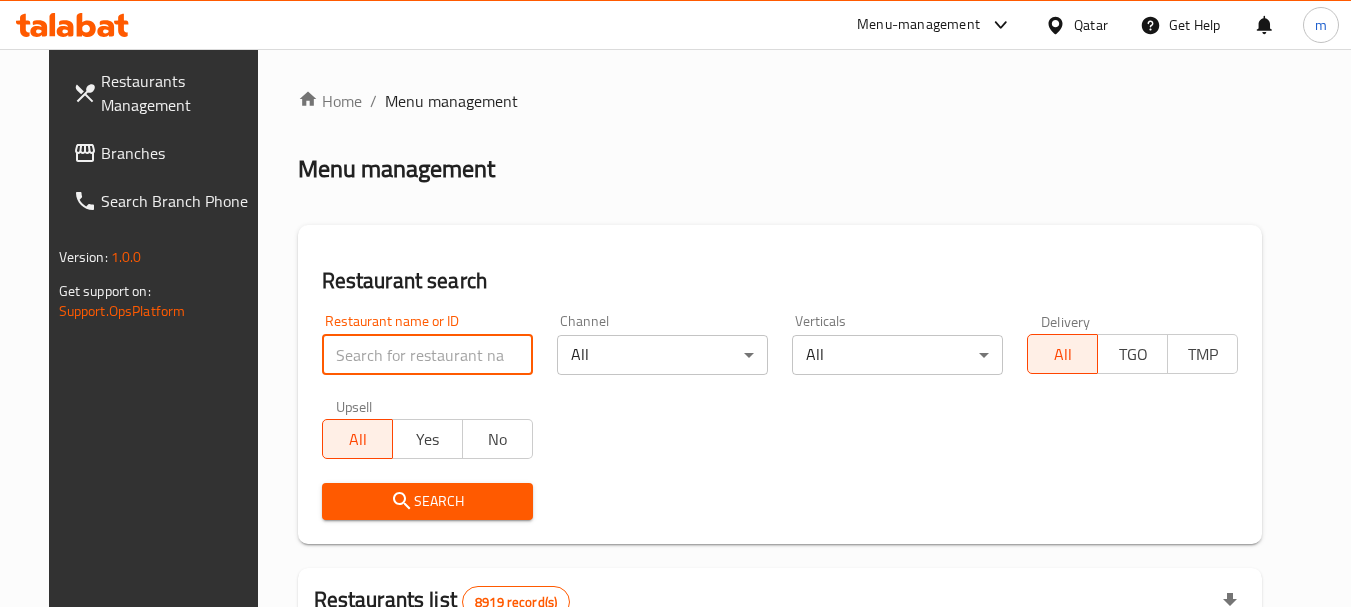 paste on "703031" 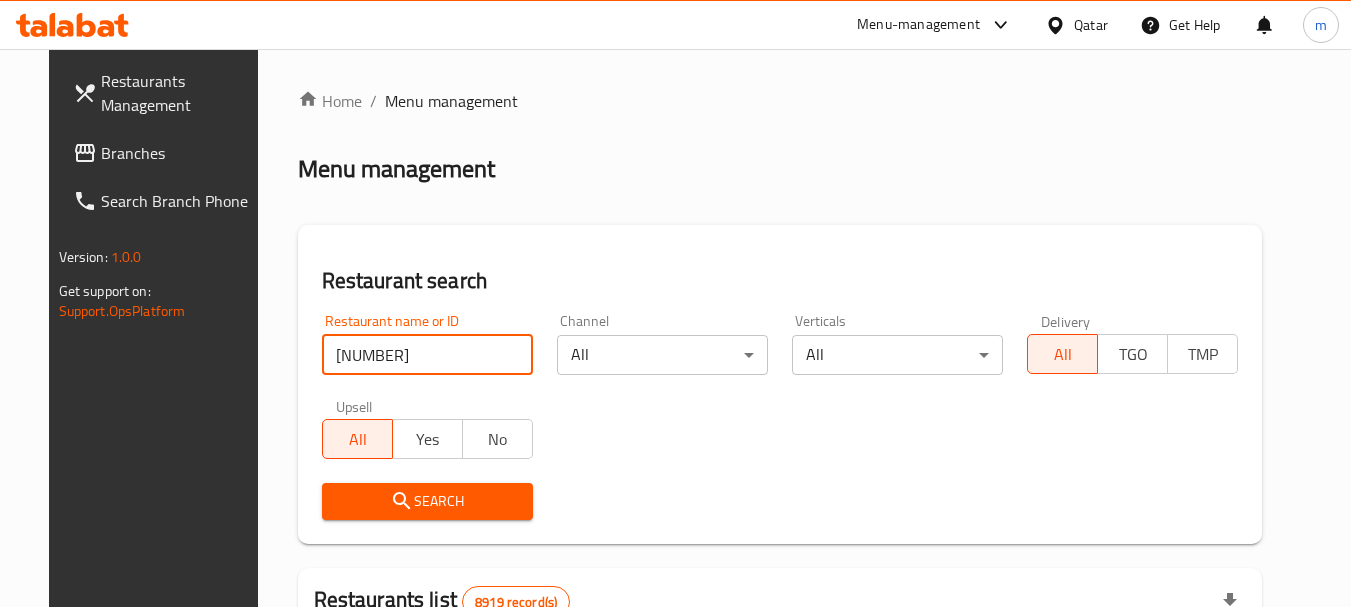 type on "703031" 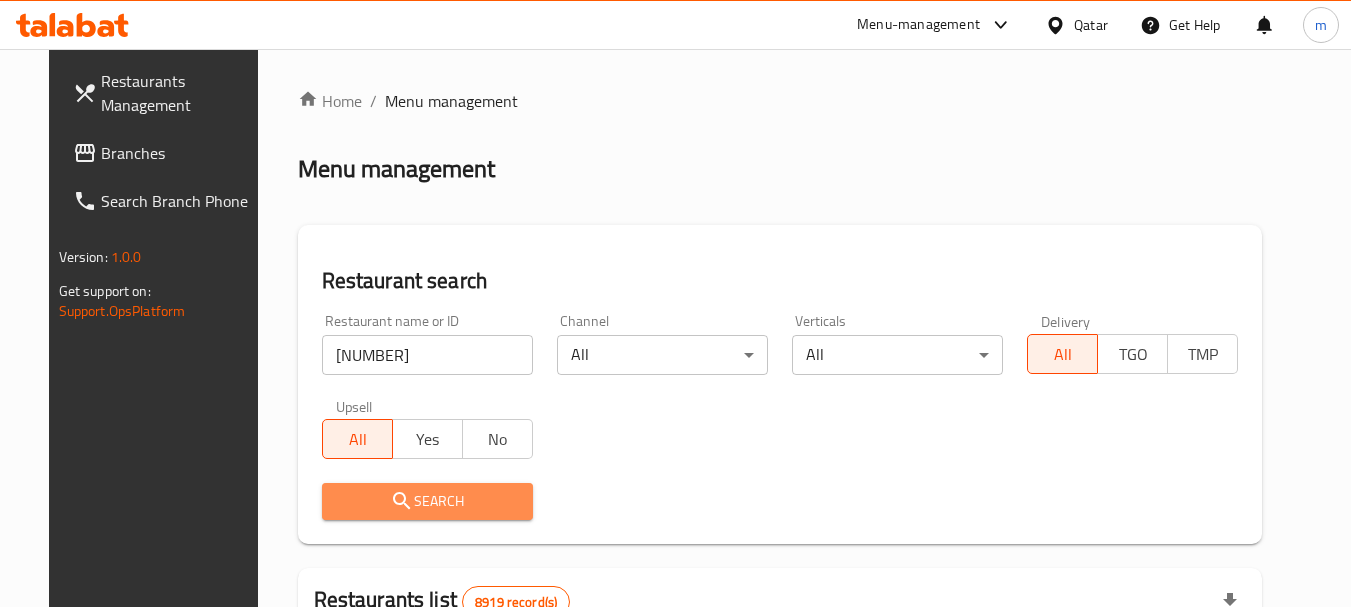 click on "Search" at bounding box center (427, 501) 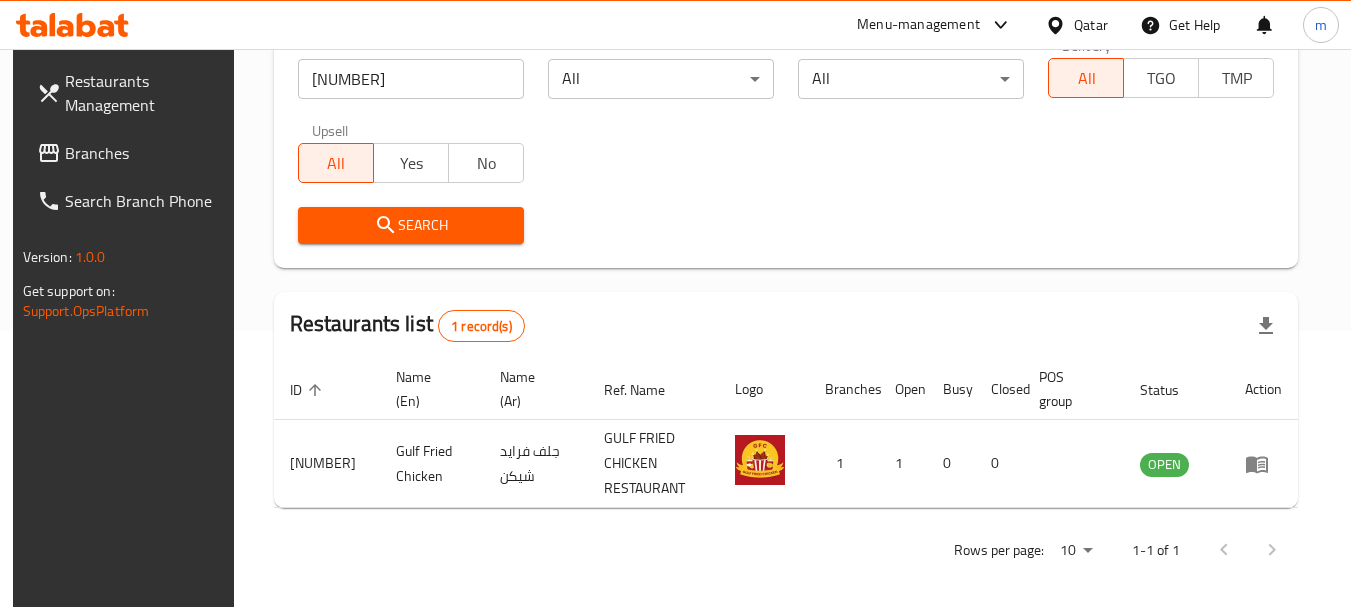 scroll, scrollTop: 285, scrollLeft: 0, axis: vertical 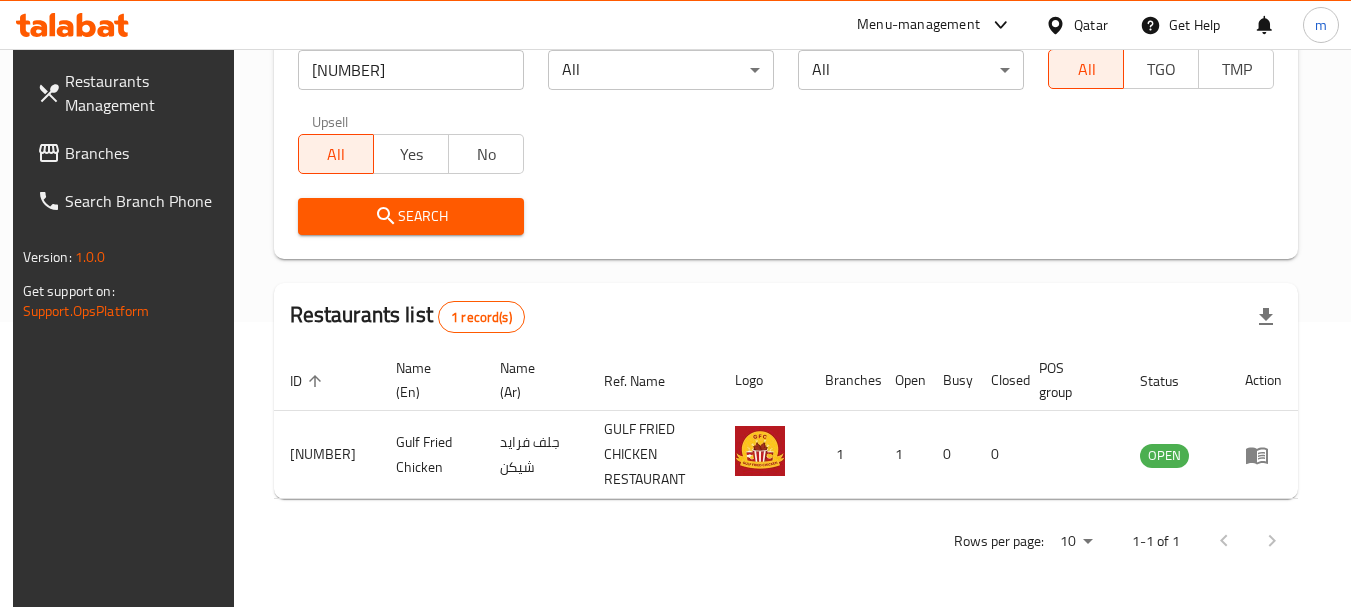 click 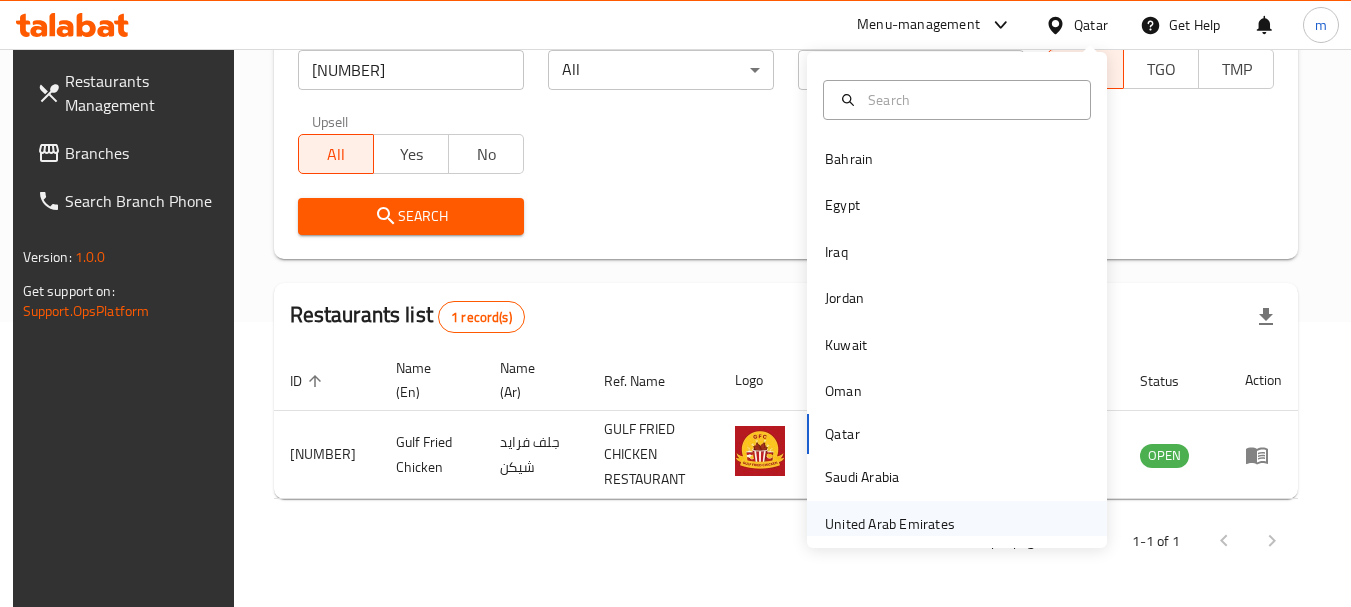 click on "United Arab Emirates" at bounding box center (890, 524) 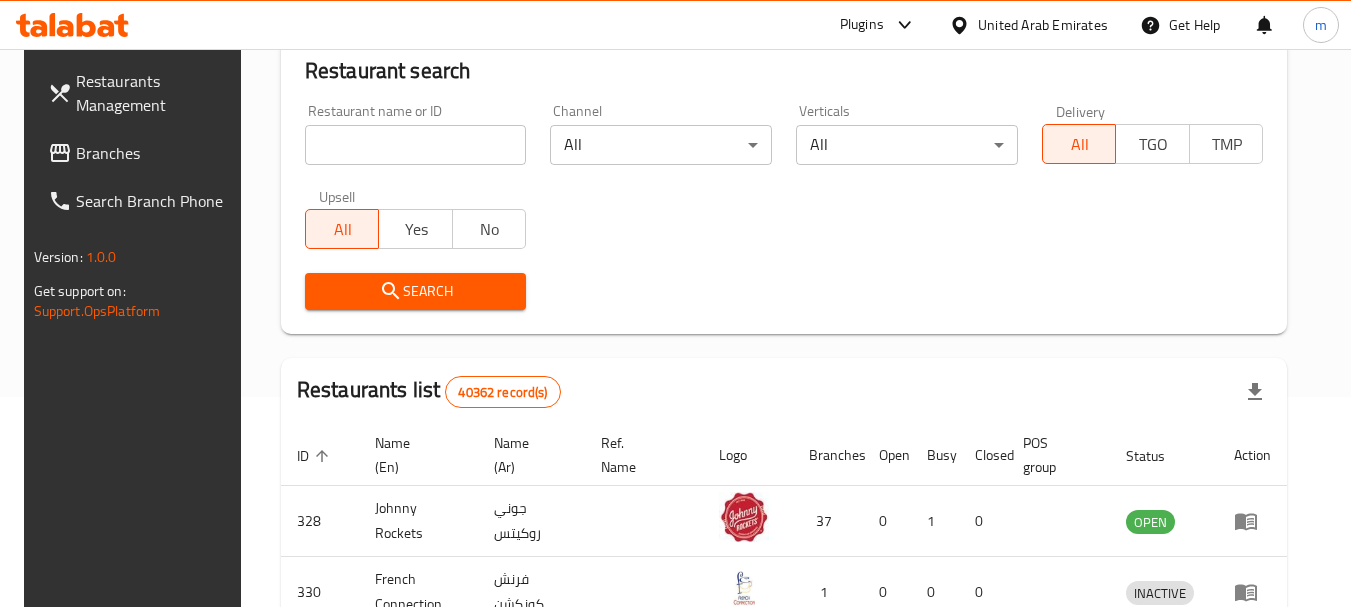 scroll, scrollTop: 285, scrollLeft: 0, axis: vertical 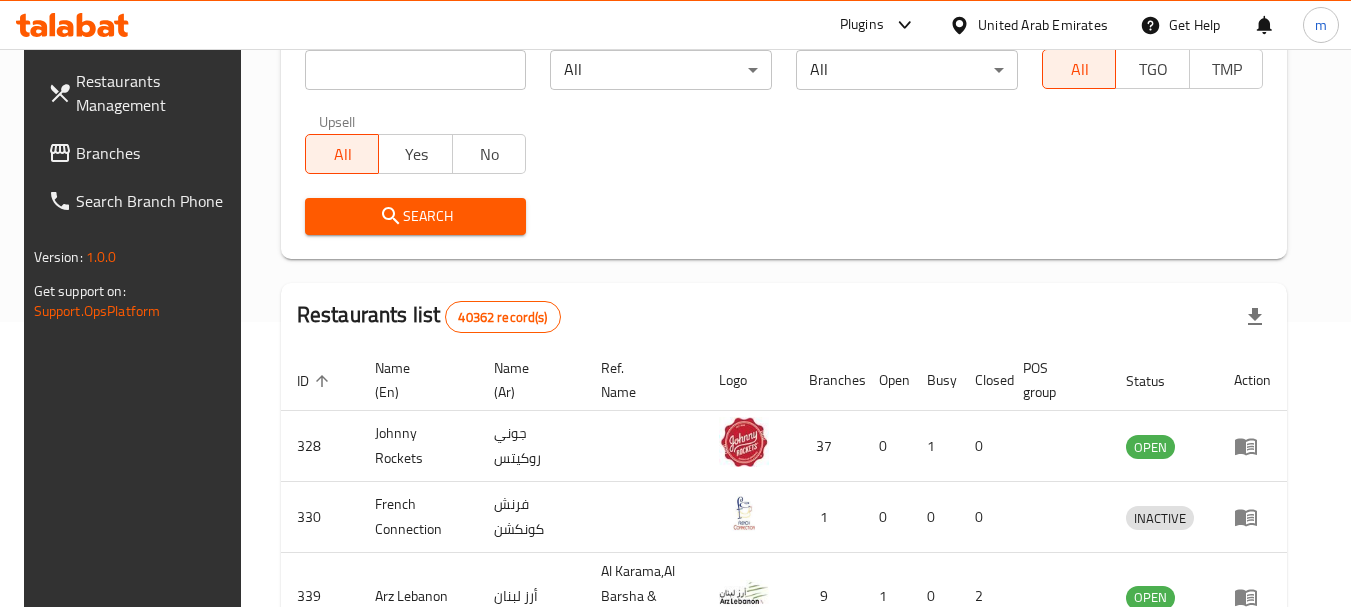 click on "Restaurants Management" at bounding box center [141, 93] 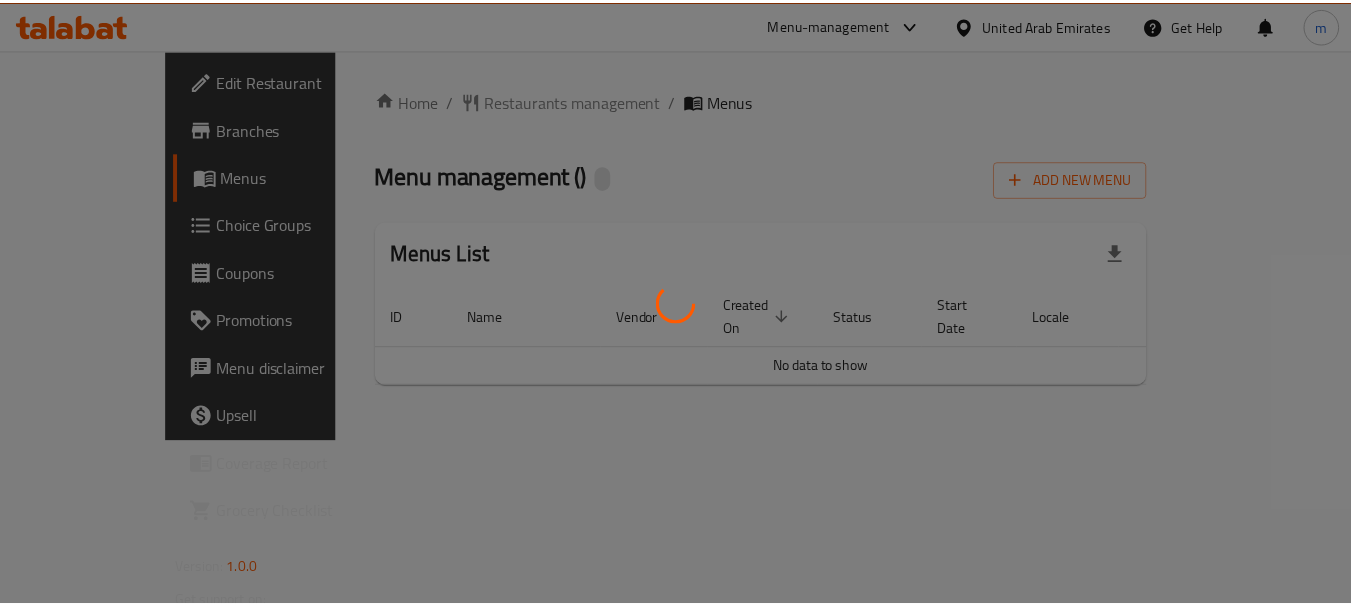 scroll, scrollTop: 0, scrollLeft: 0, axis: both 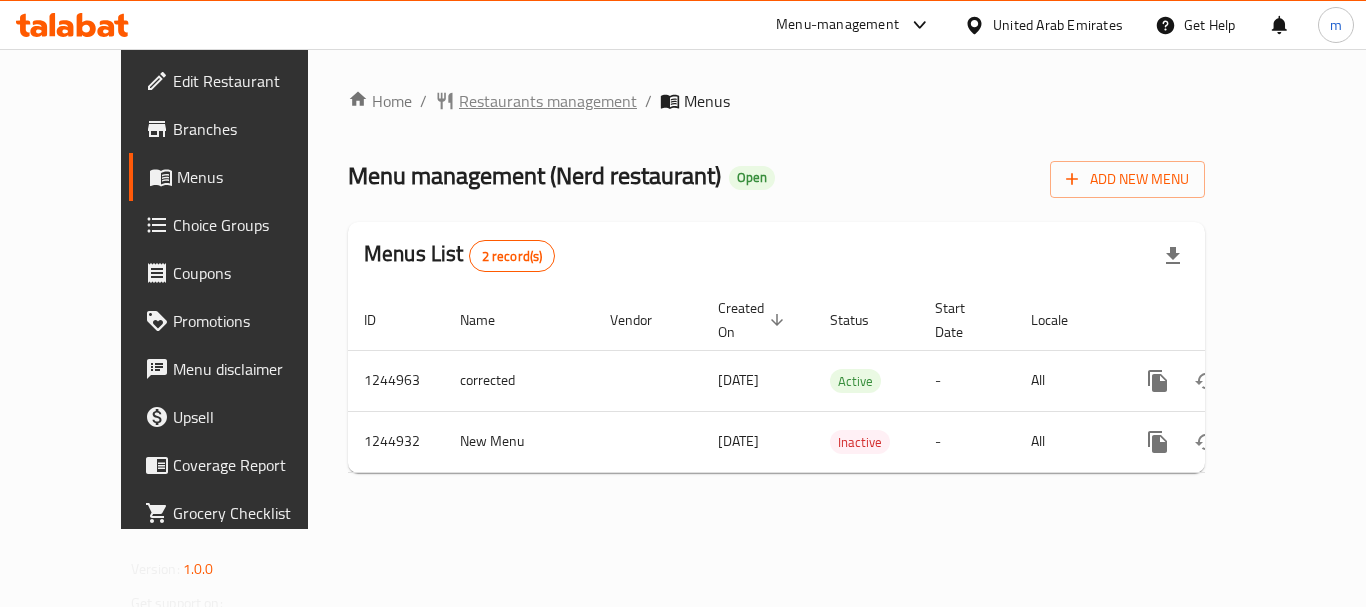 click on "Restaurants management" at bounding box center (548, 101) 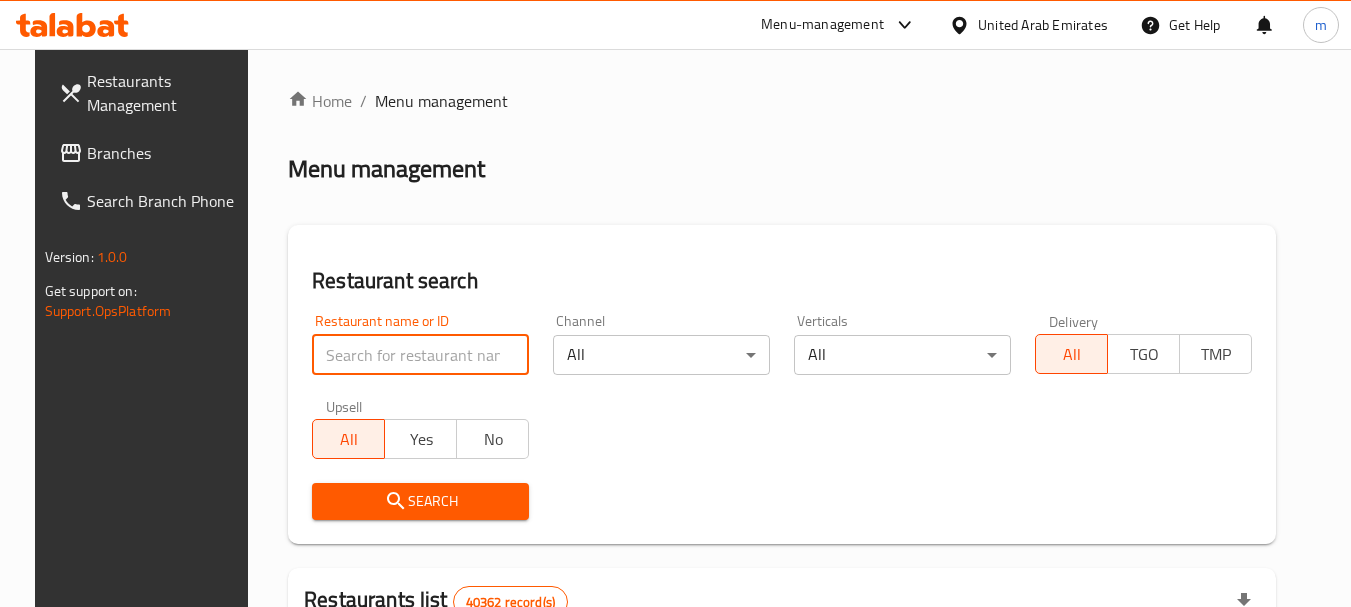 click at bounding box center (420, 355) 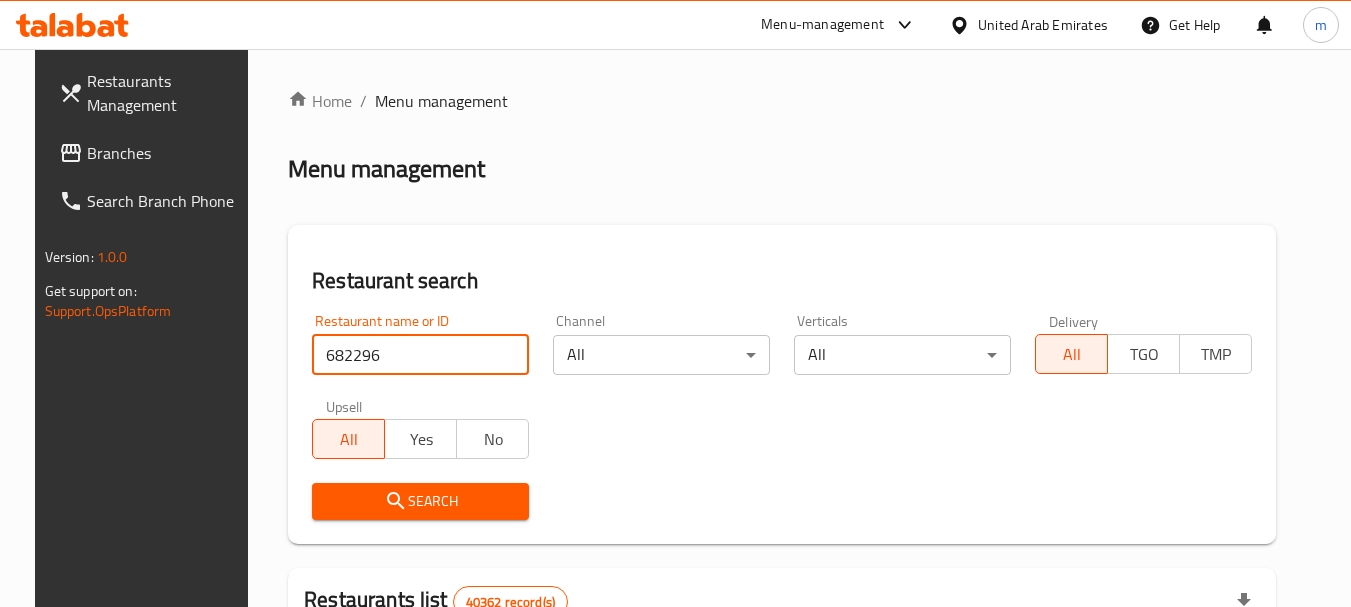 type on "682296" 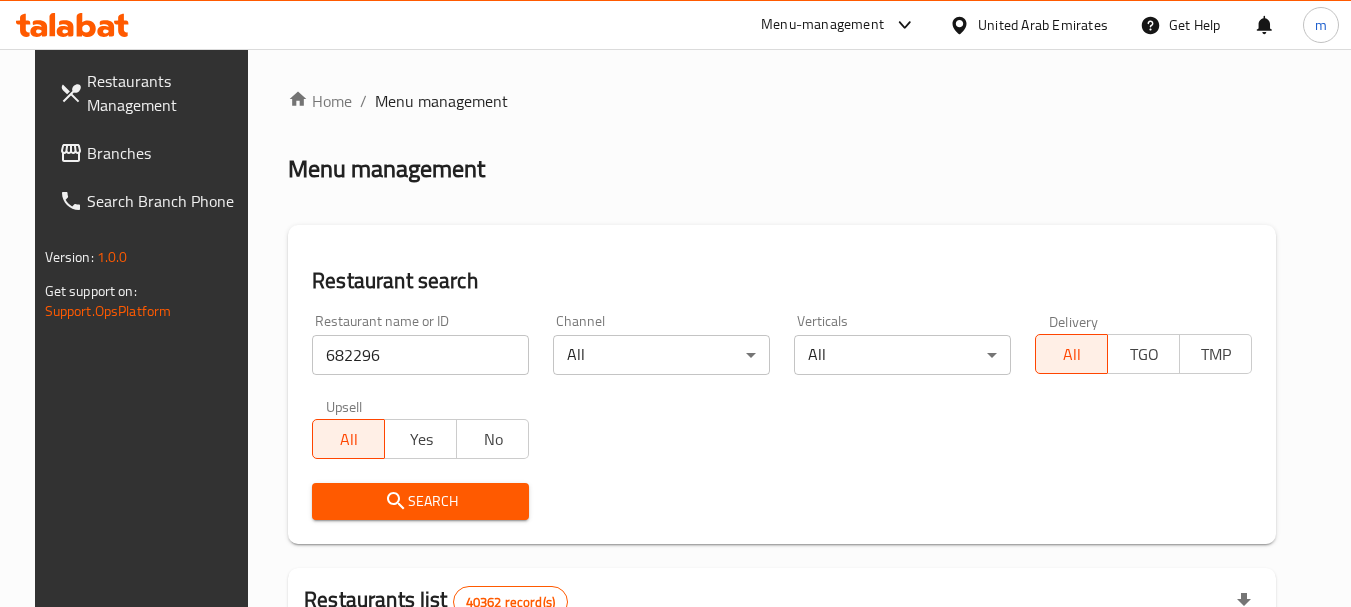 click on "Search" at bounding box center (420, 501) 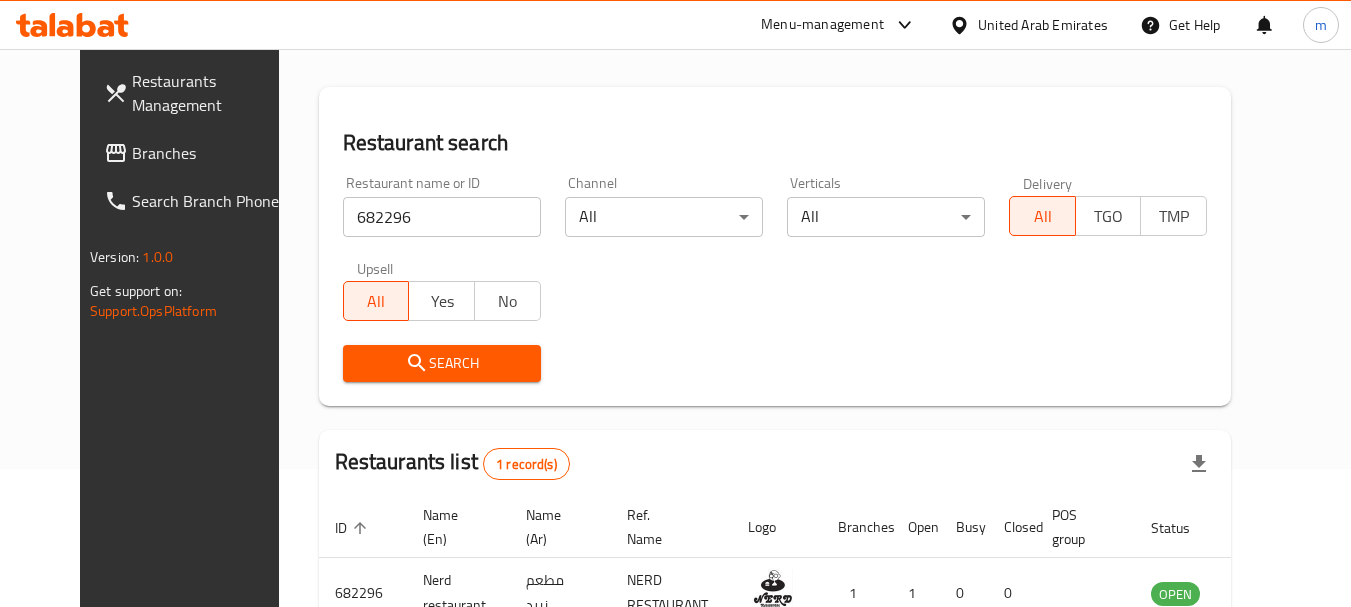 scroll, scrollTop: 268, scrollLeft: 0, axis: vertical 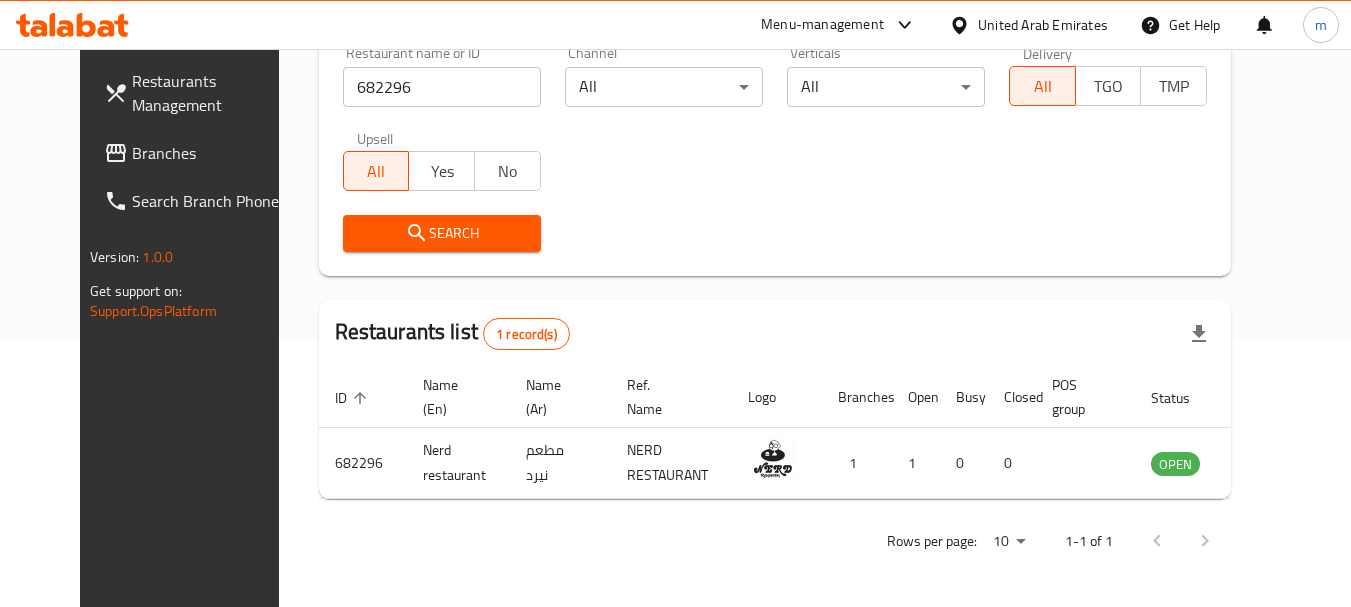 click 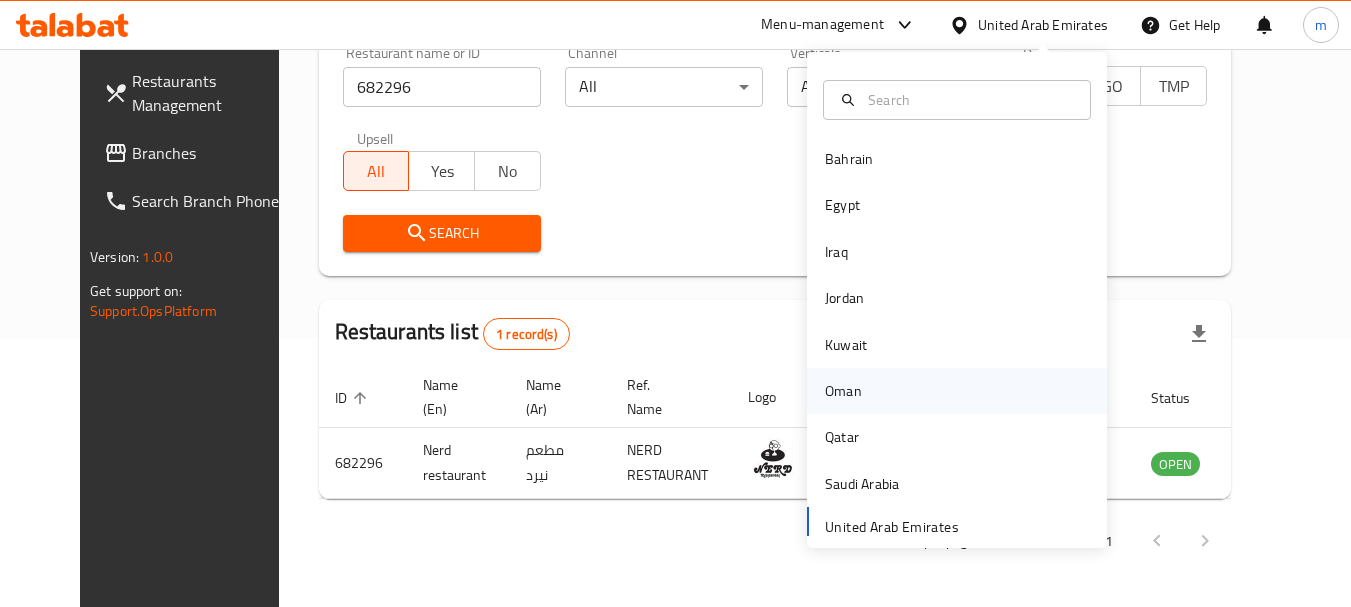 click on "Oman" at bounding box center (843, 391) 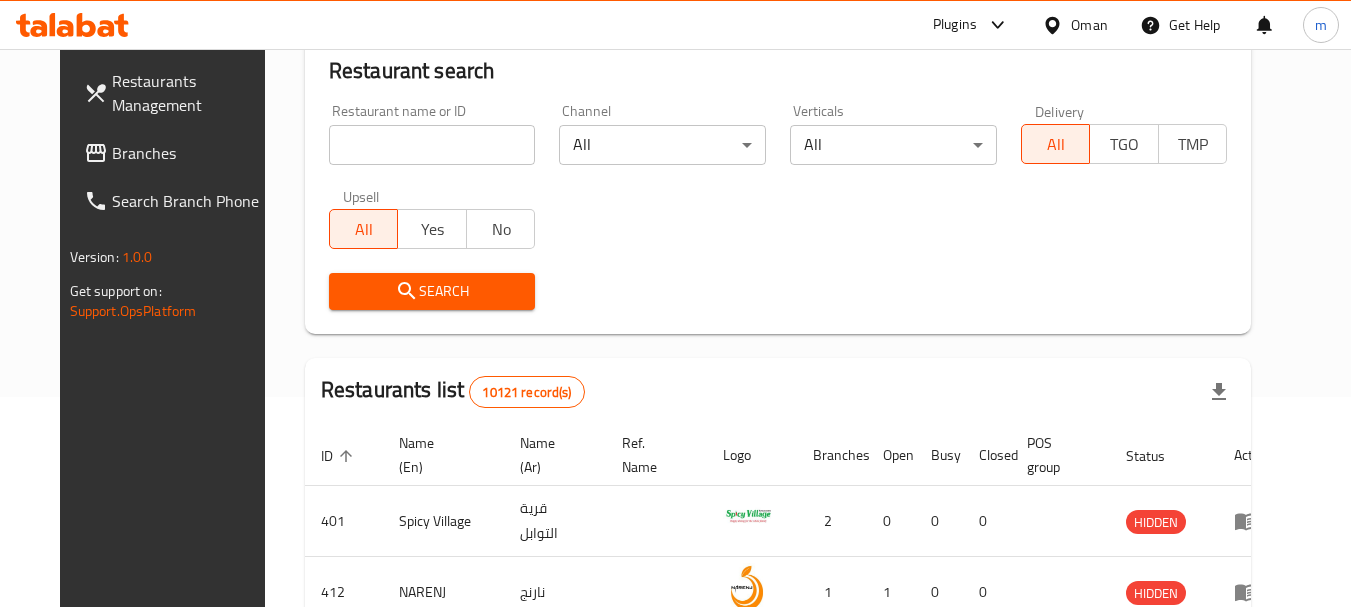 scroll, scrollTop: 268, scrollLeft: 0, axis: vertical 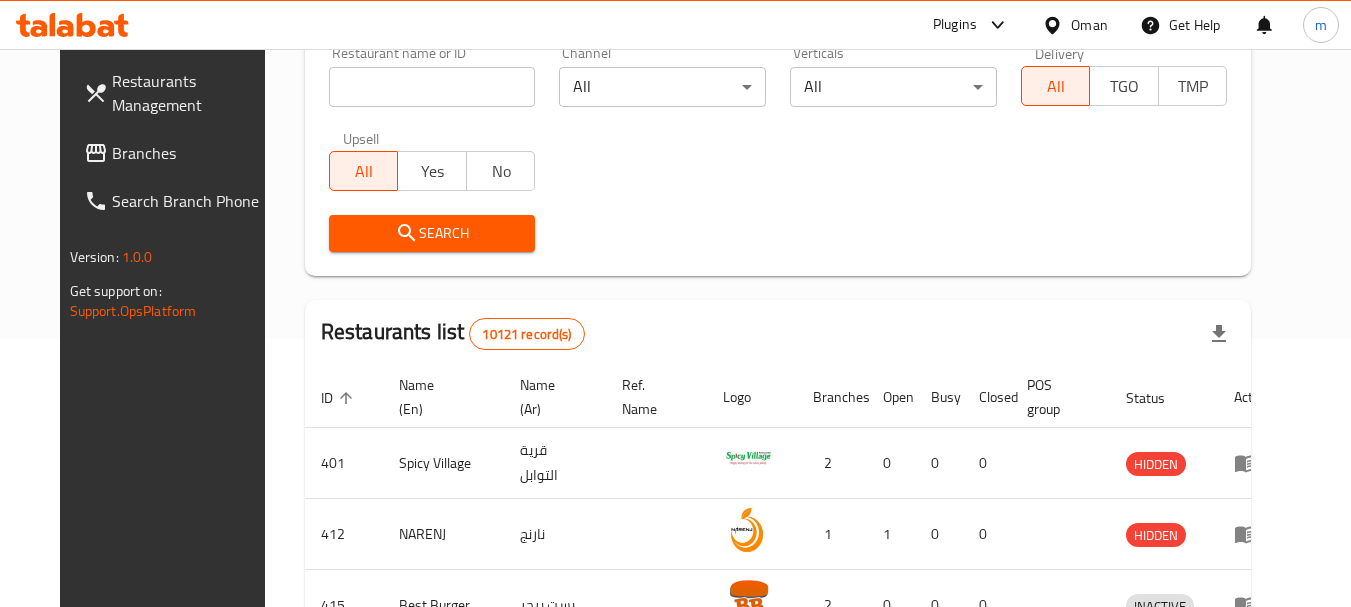 click on "Branches" at bounding box center [191, 153] 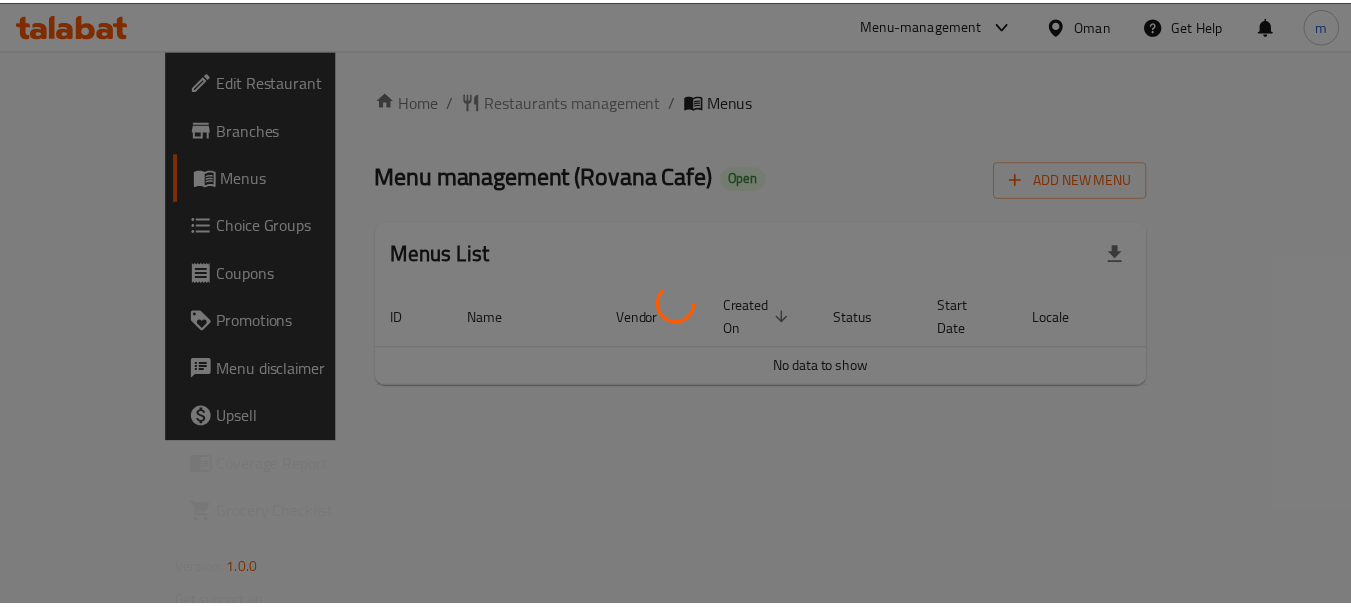 scroll, scrollTop: 0, scrollLeft: 0, axis: both 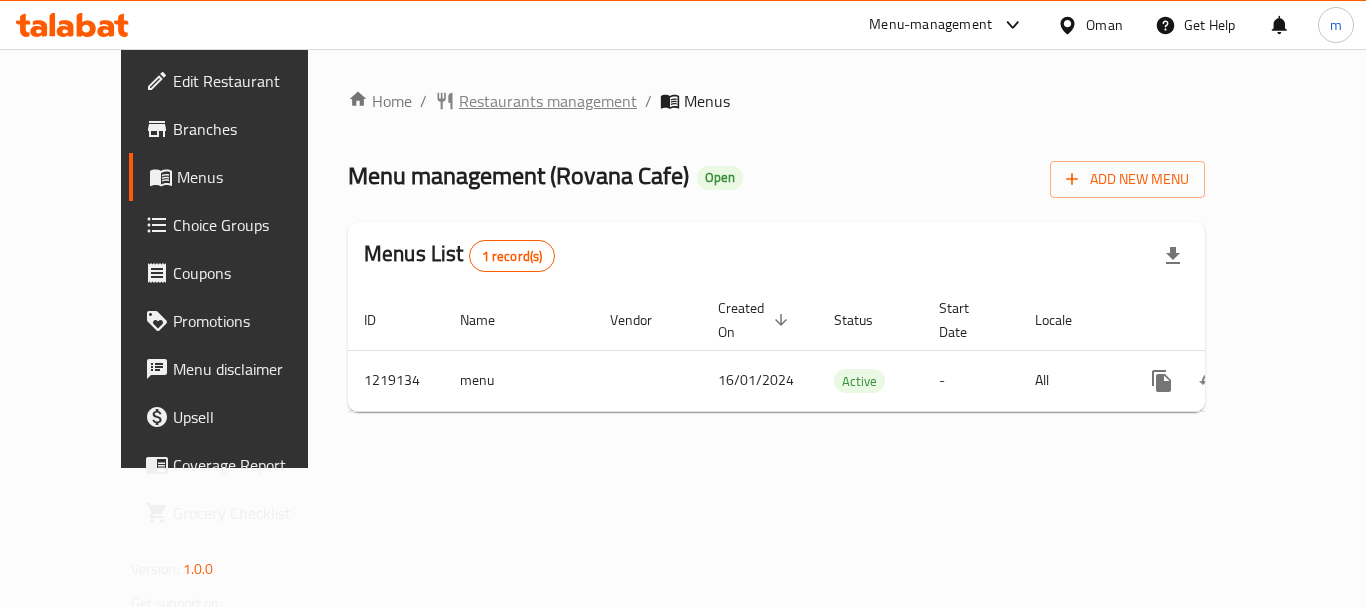 click on "Restaurants management" at bounding box center [548, 101] 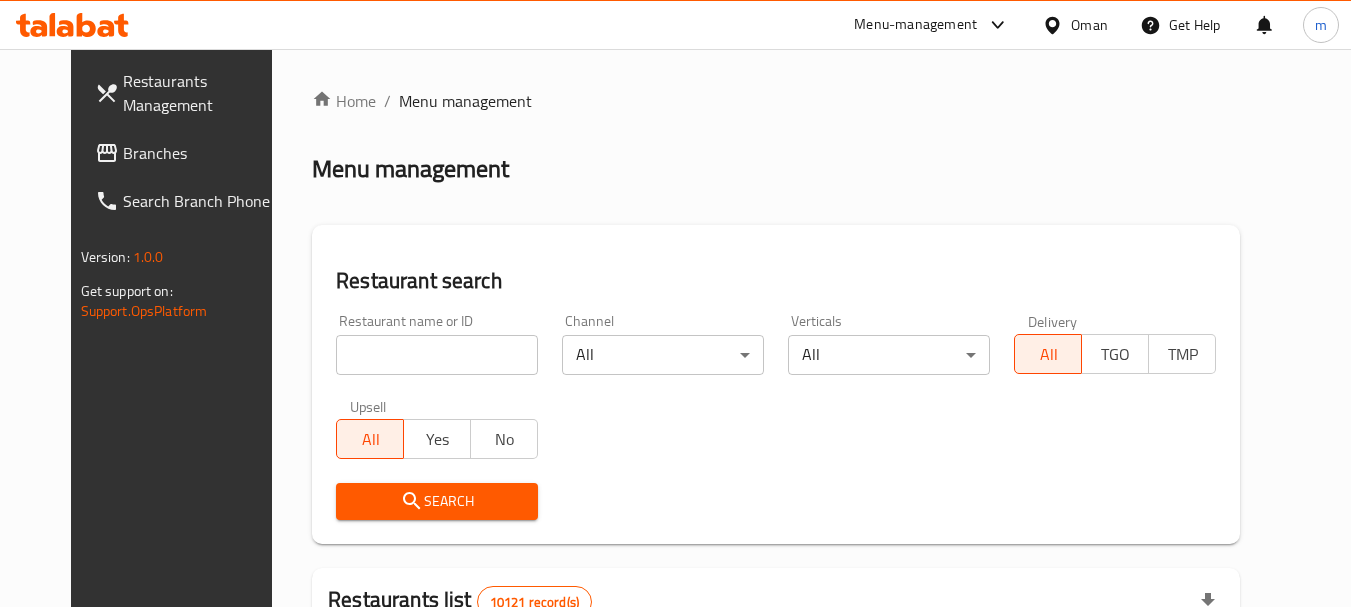 click at bounding box center (437, 355) 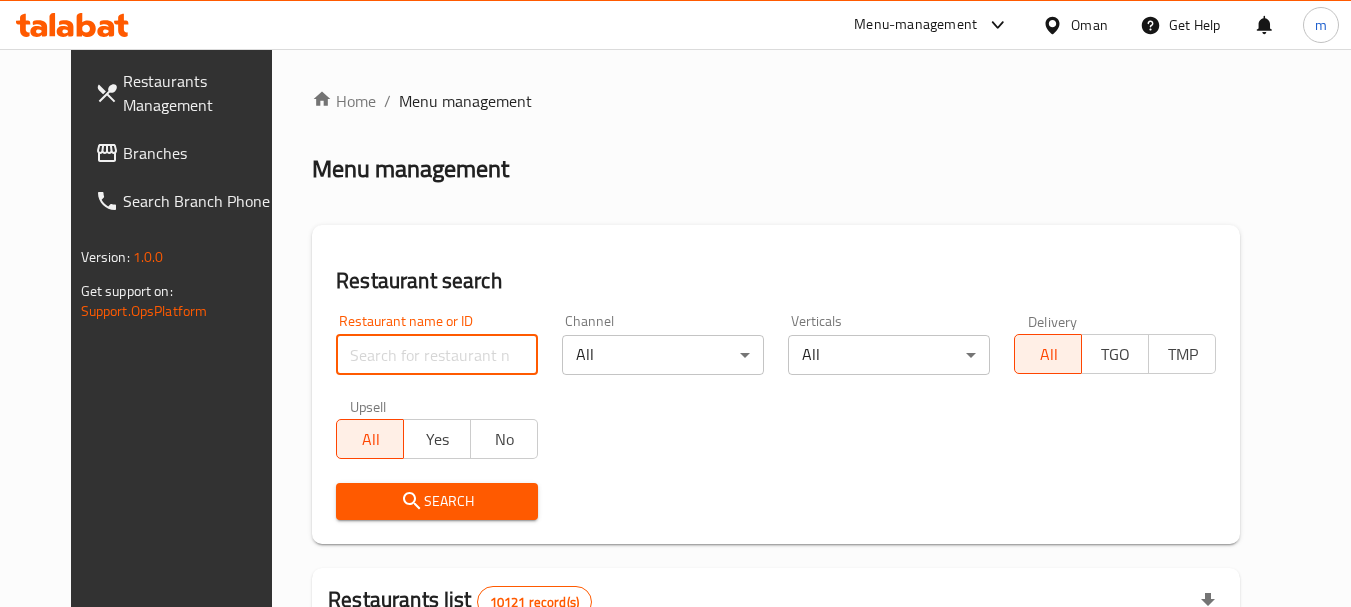 paste on "672900" 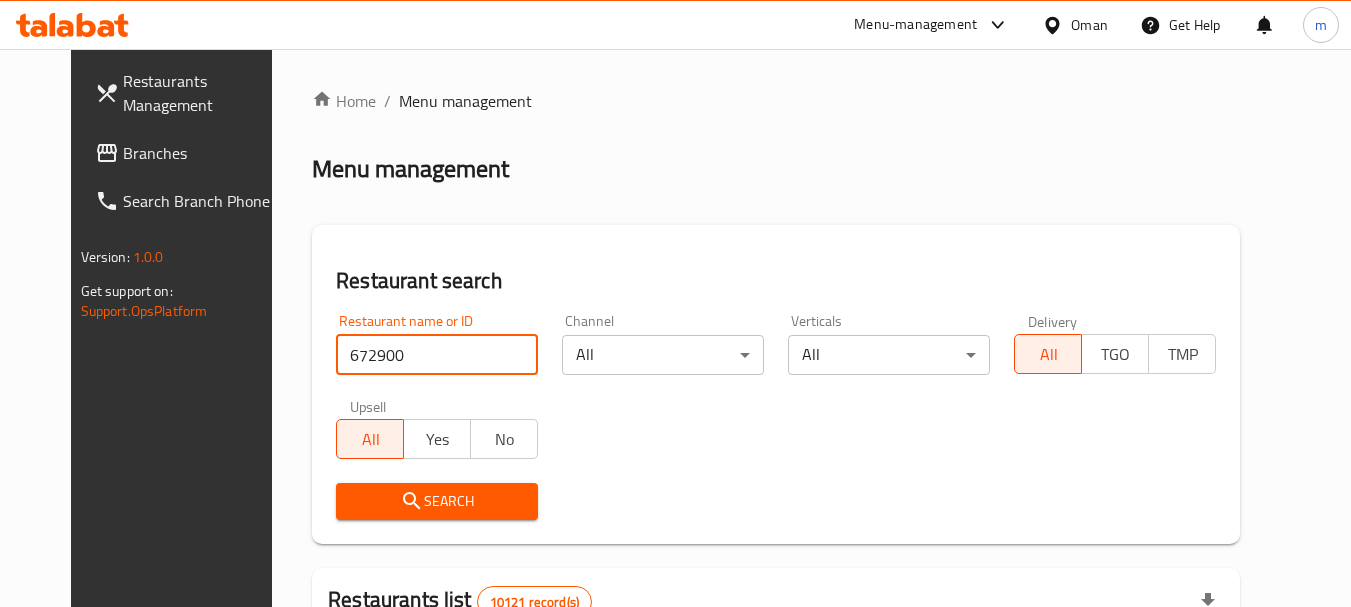 type on "672900" 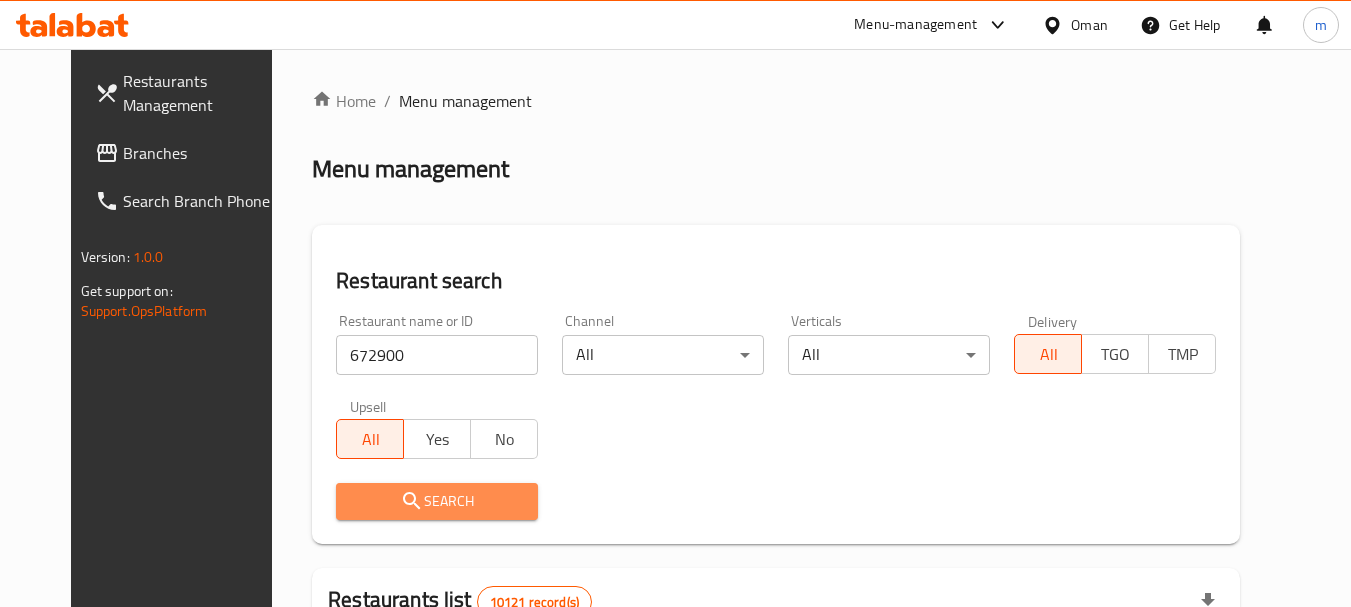 click on "Search" at bounding box center (437, 501) 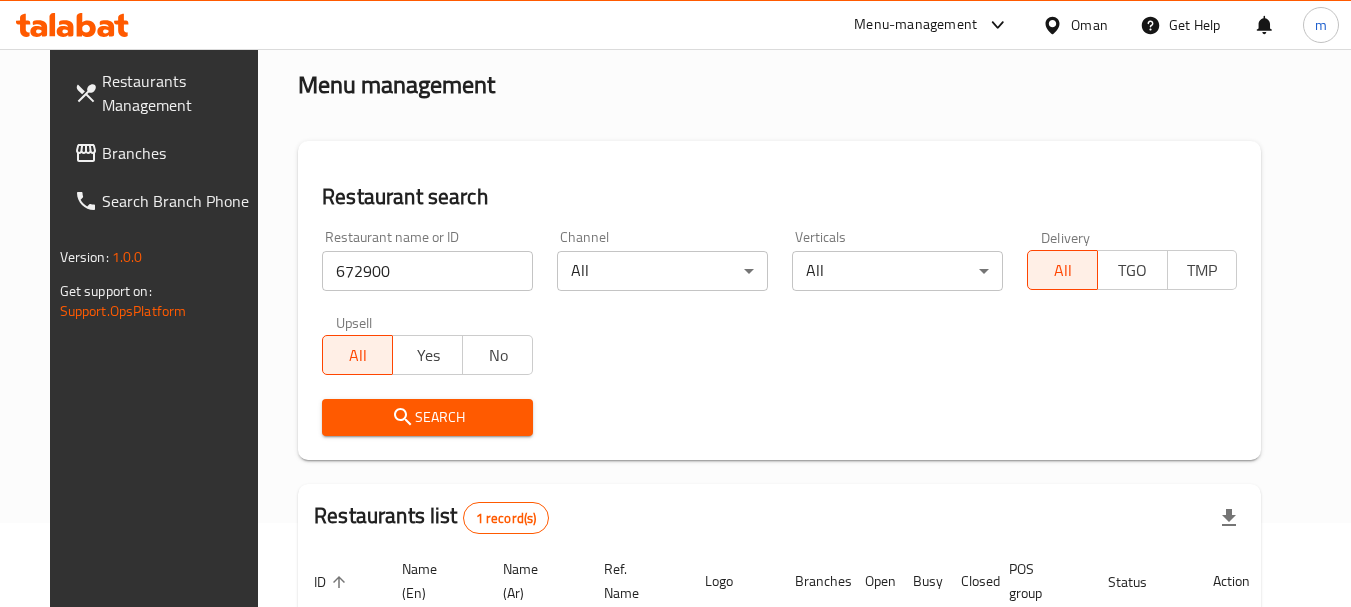 scroll, scrollTop: 260, scrollLeft: 0, axis: vertical 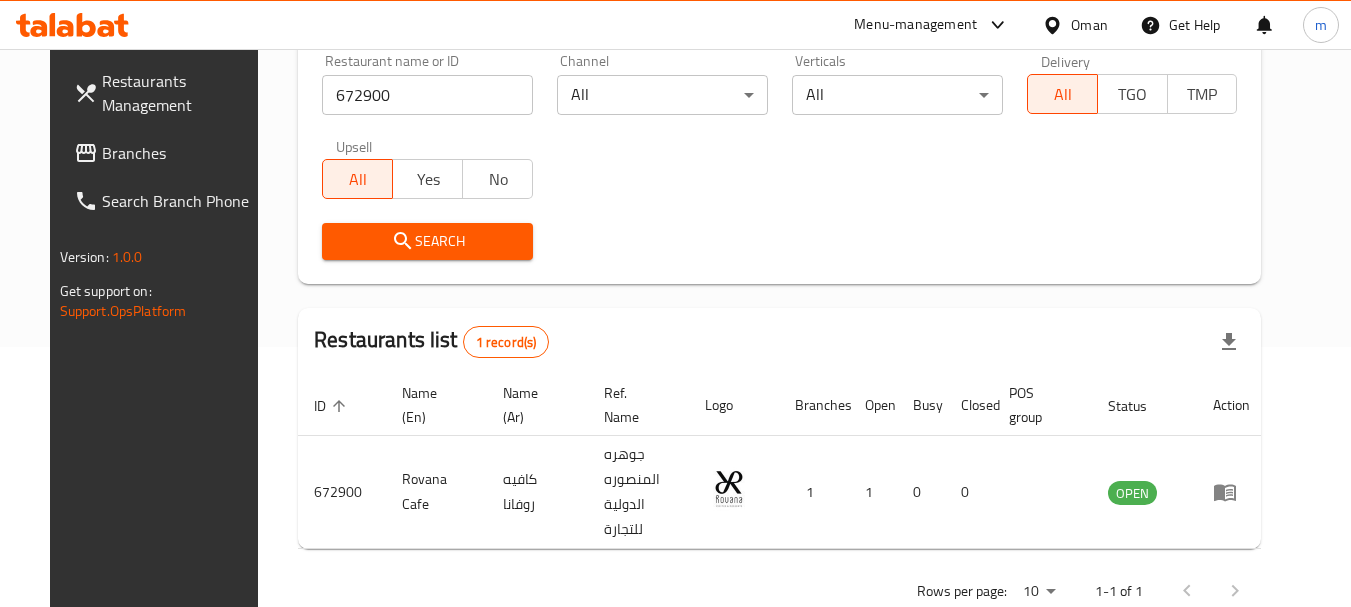 click 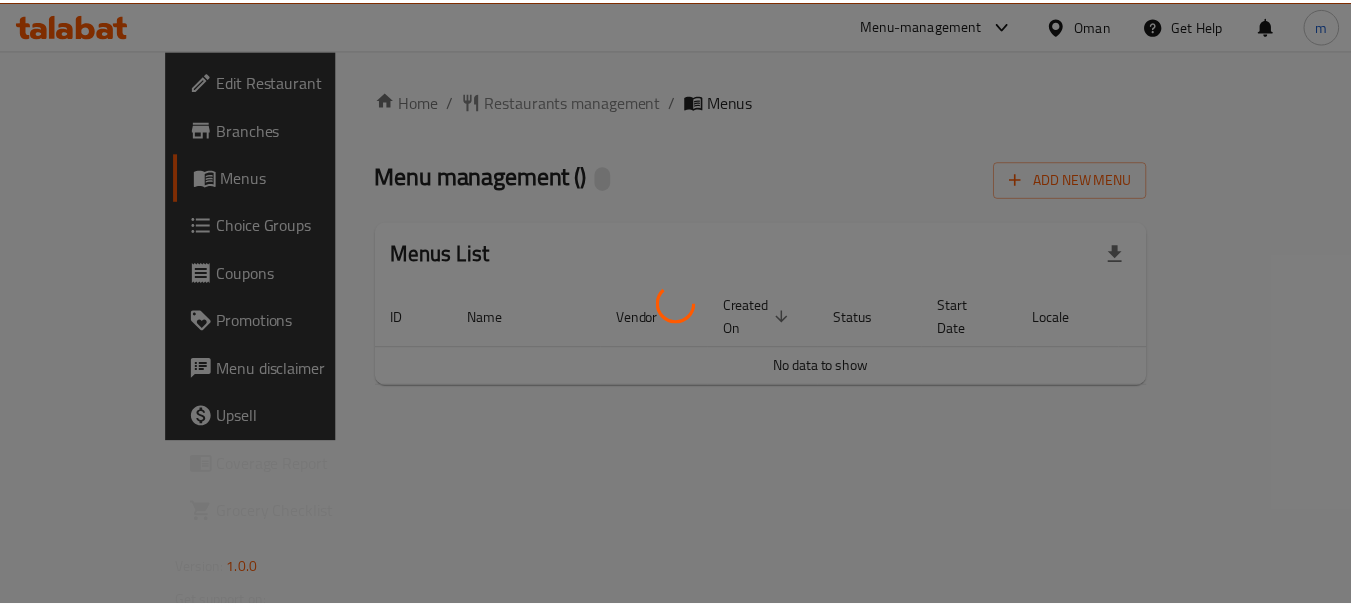 scroll, scrollTop: 0, scrollLeft: 0, axis: both 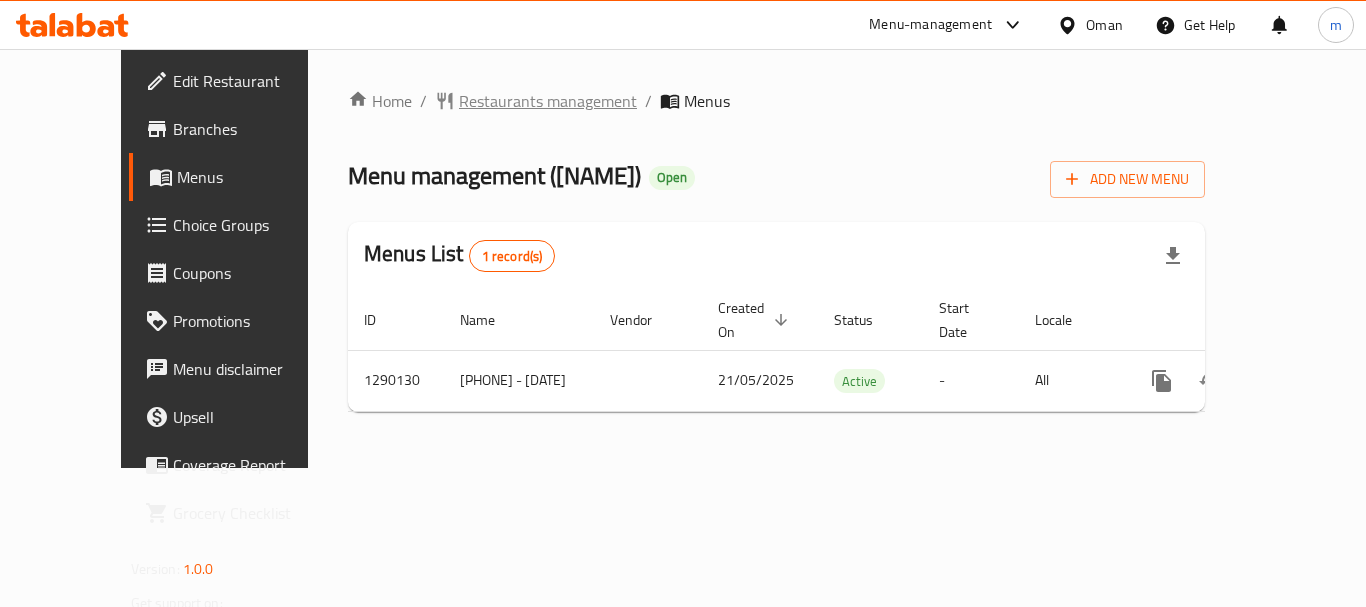 click on "Restaurants management" at bounding box center (548, 101) 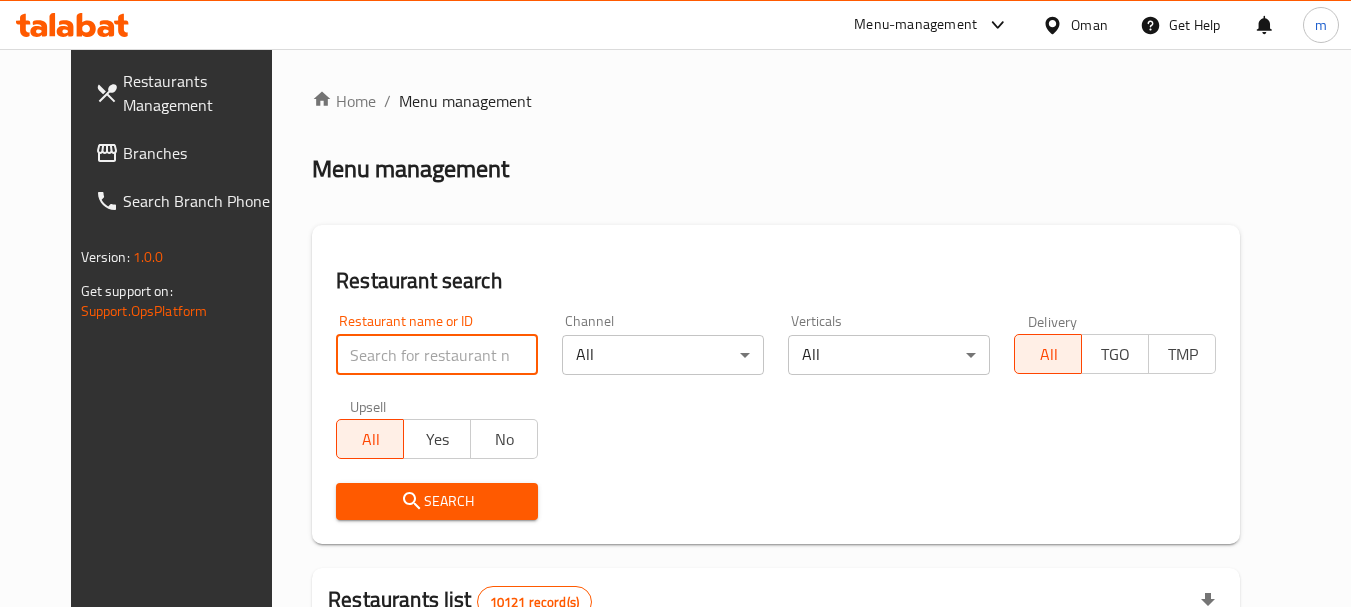 click at bounding box center [437, 355] 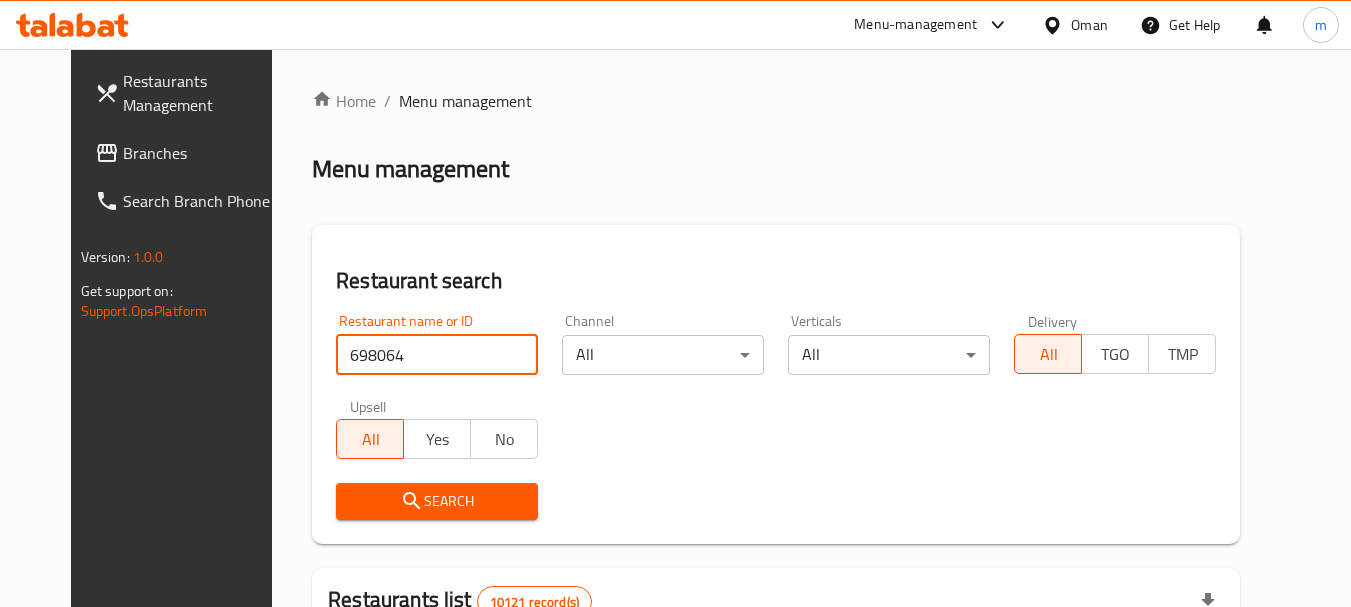 type on "698064" 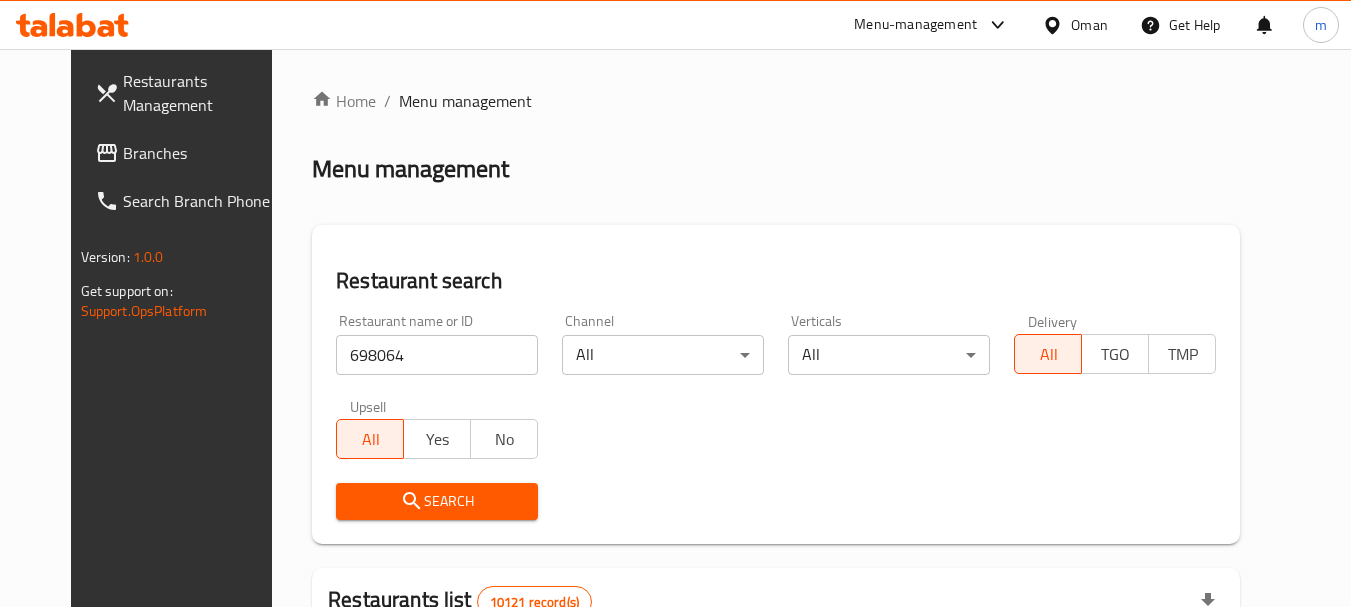 click on "Search" at bounding box center [437, 501] 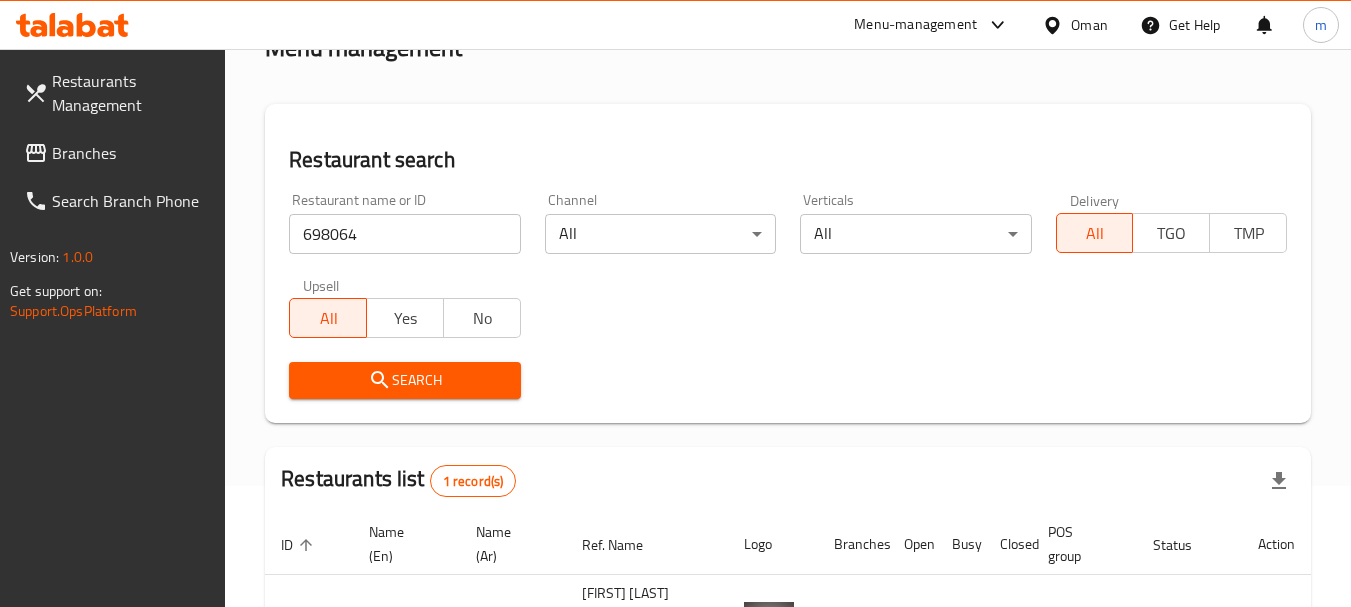 scroll, scrollTop: 260, scrollLeft: 0, axis: vertical 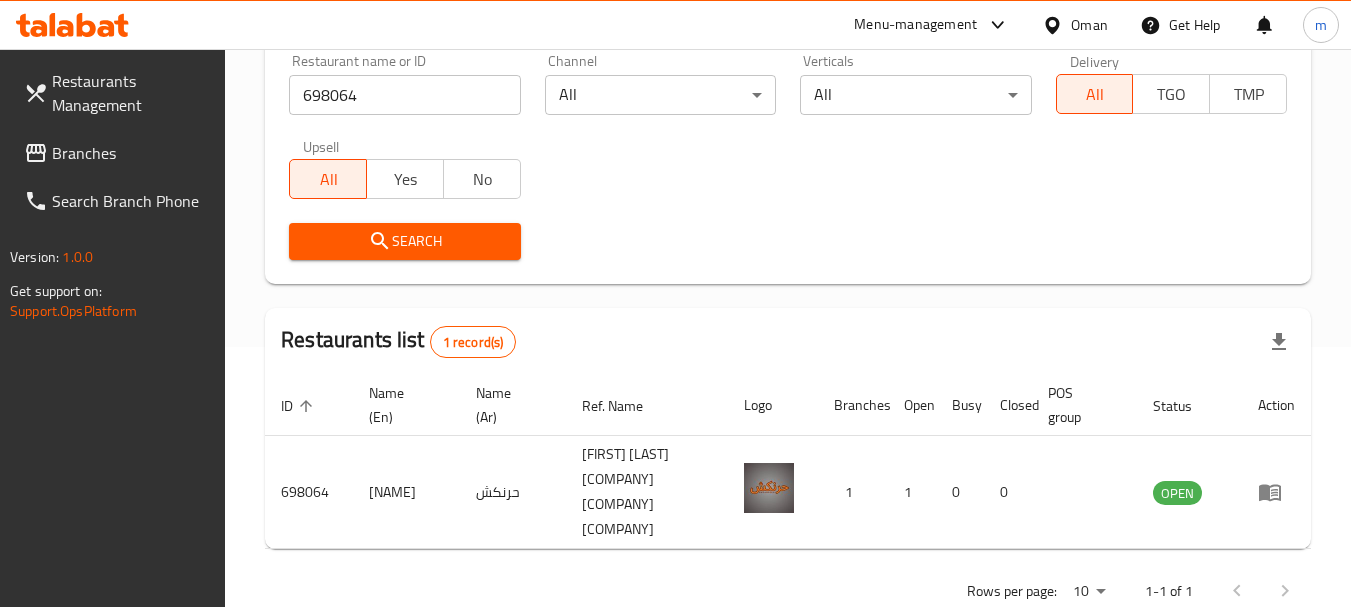 click 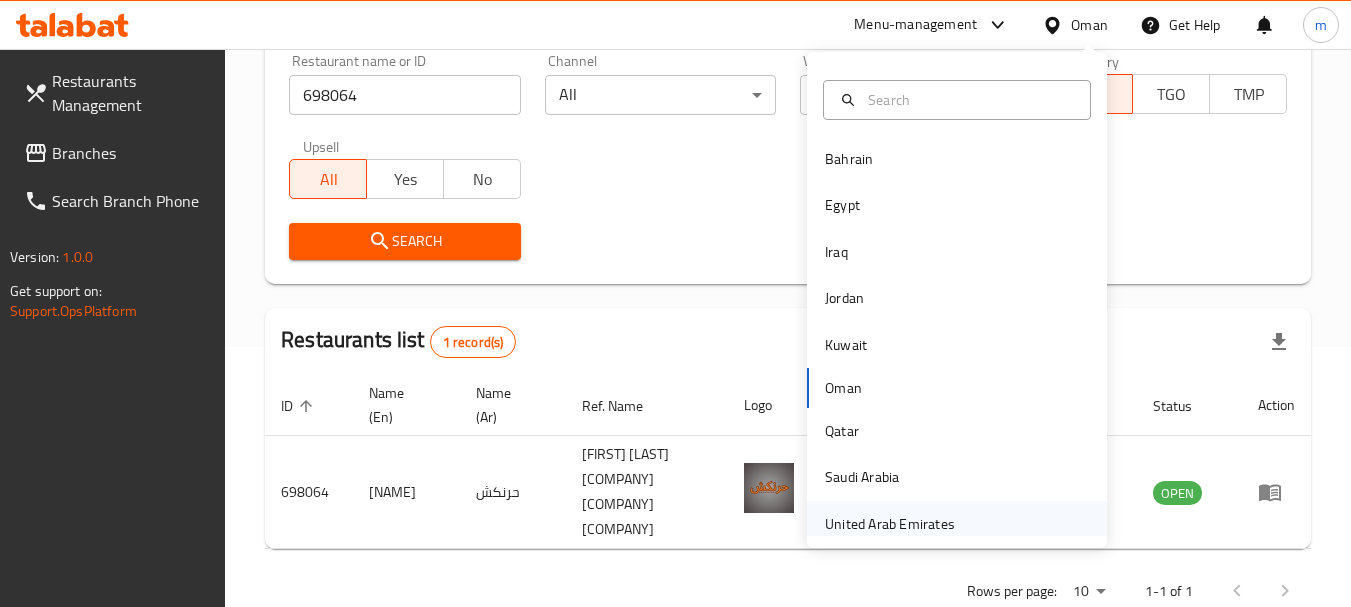 click on "United Arab Emirates" at bounding box center (890, 524) 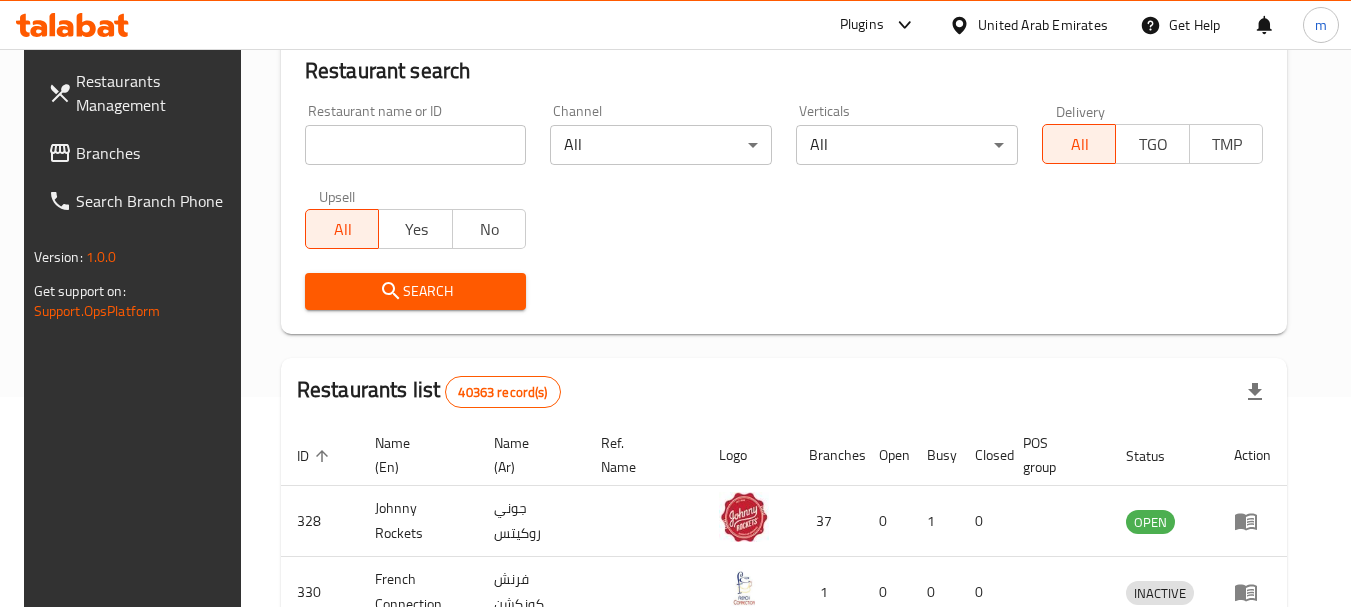 scroll, scrollTop: 260, scrollLeft: 0, axis: vertical 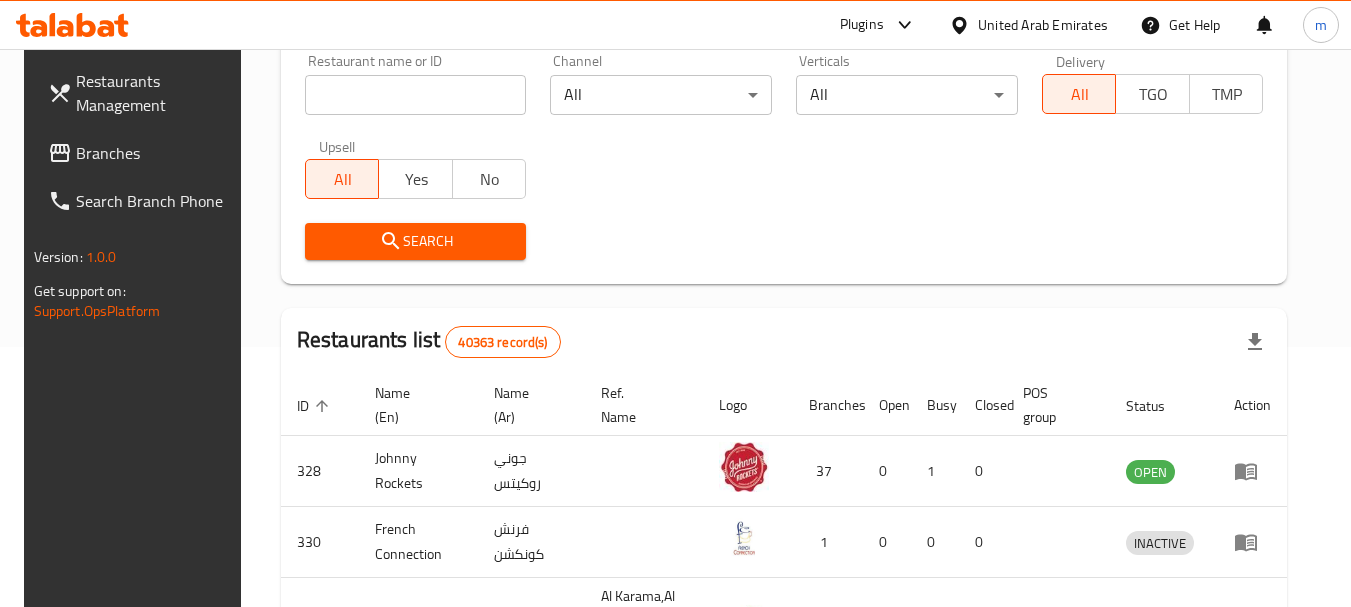 click on "Branches" at bounding box center (155, 153) 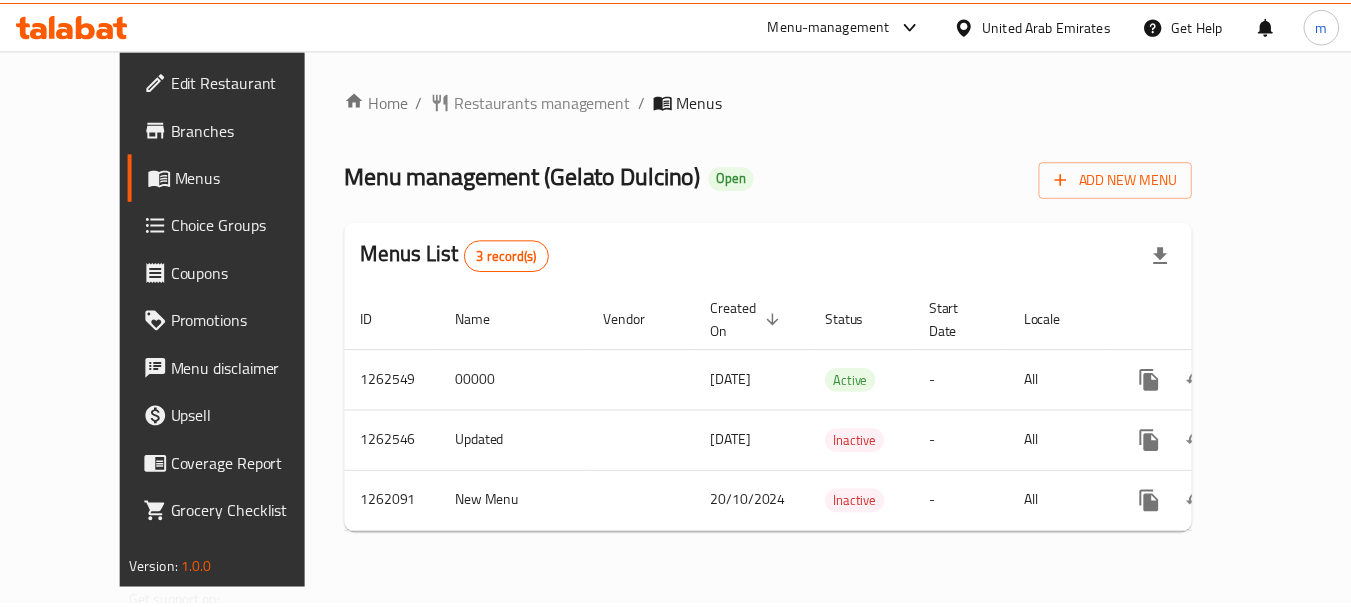 scroll, scrollTop: 0, scrollLeft: 0, axis: both 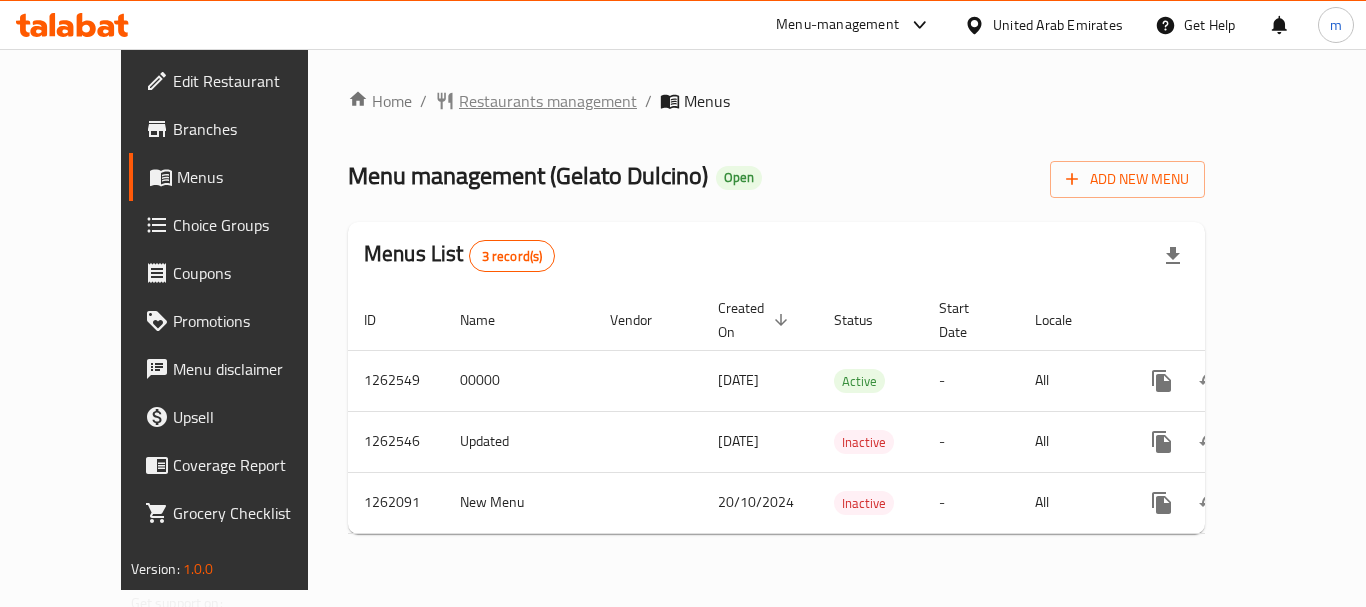 click on "Restaurants management" at bounding box center [548, 101] 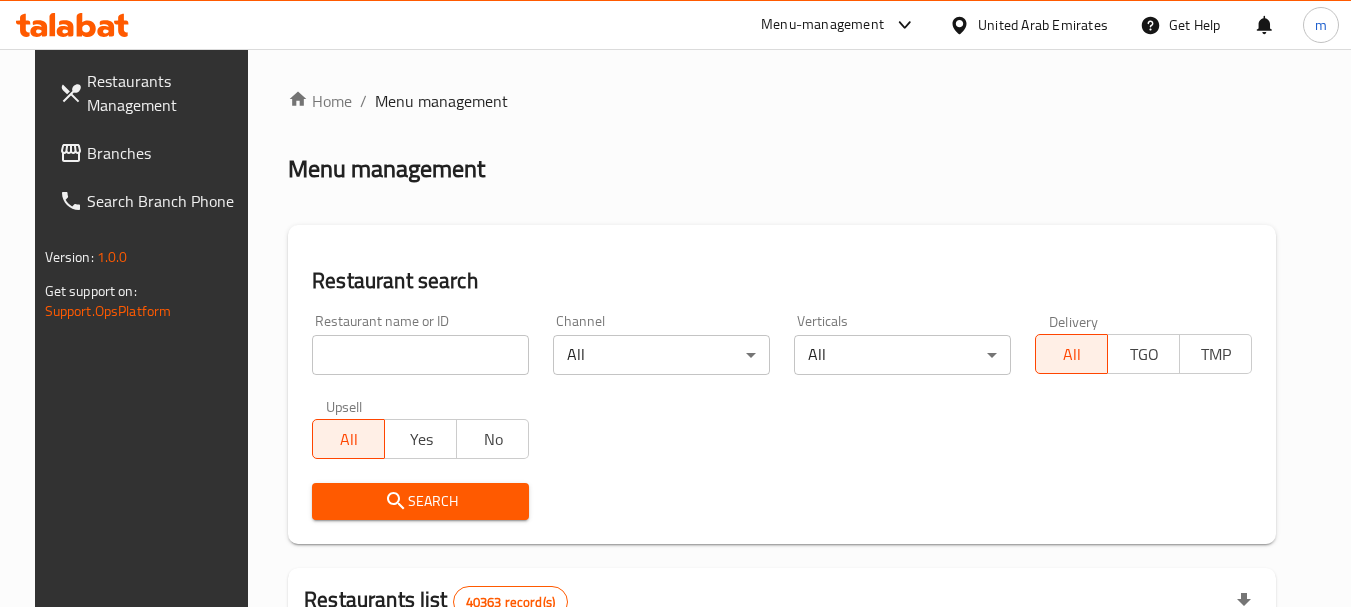 click at bounding box center [420, 355] 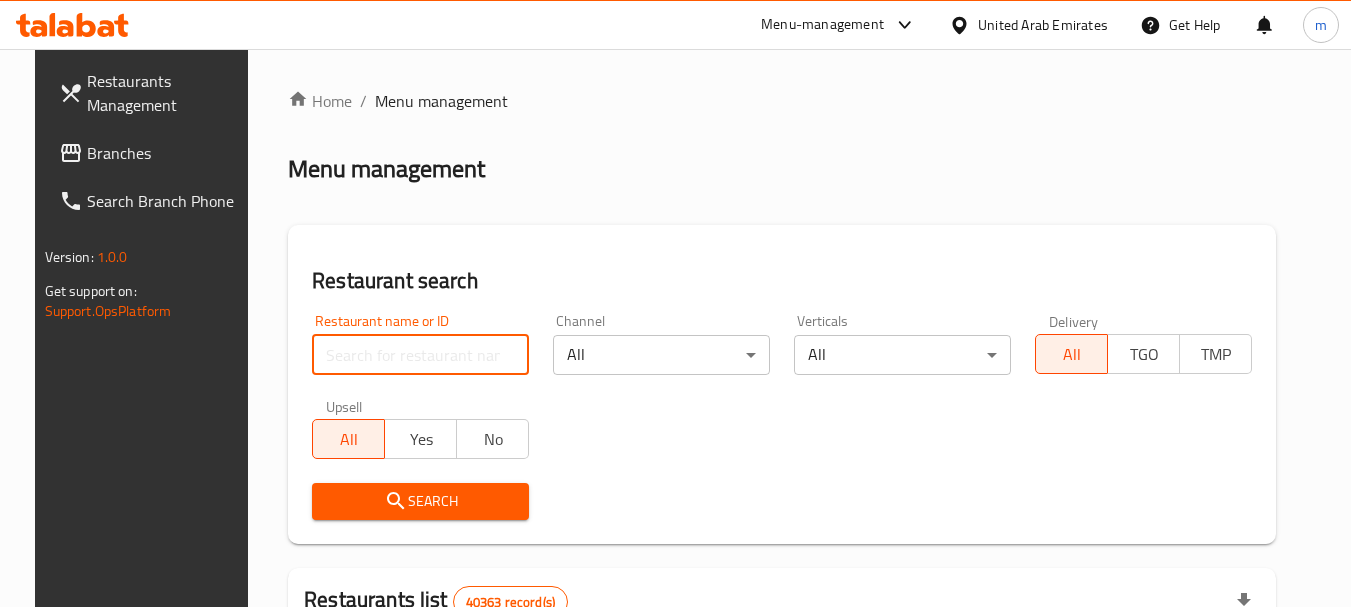 paste on "685432" 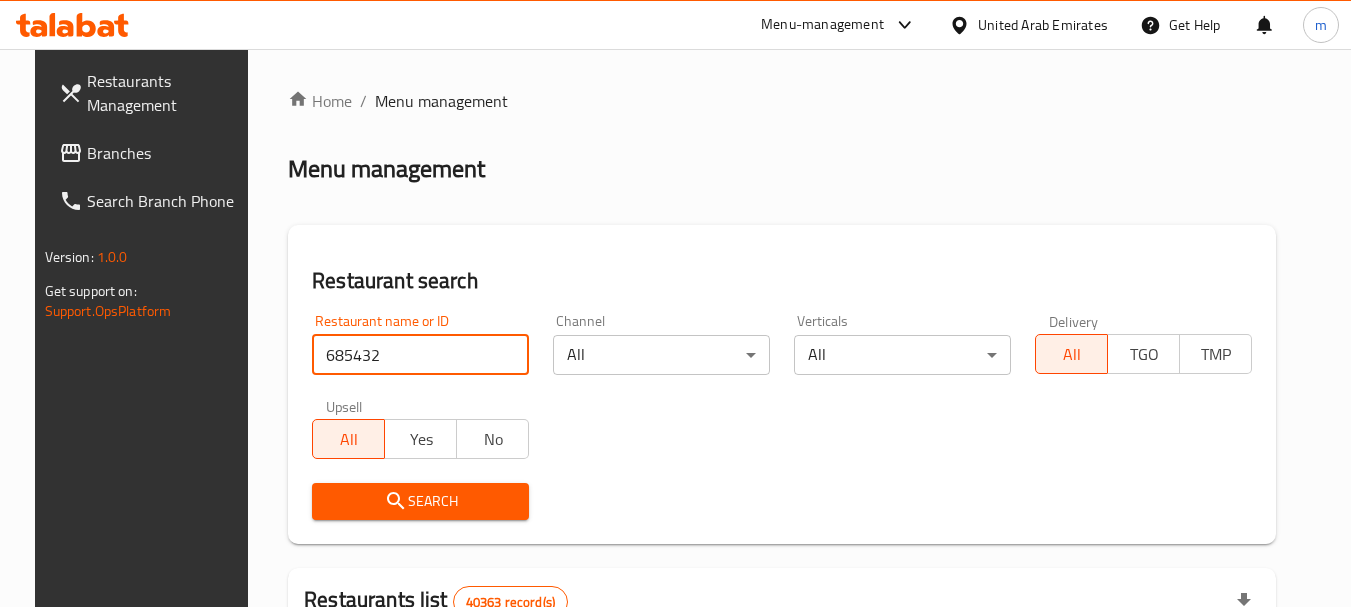 type on "685432" 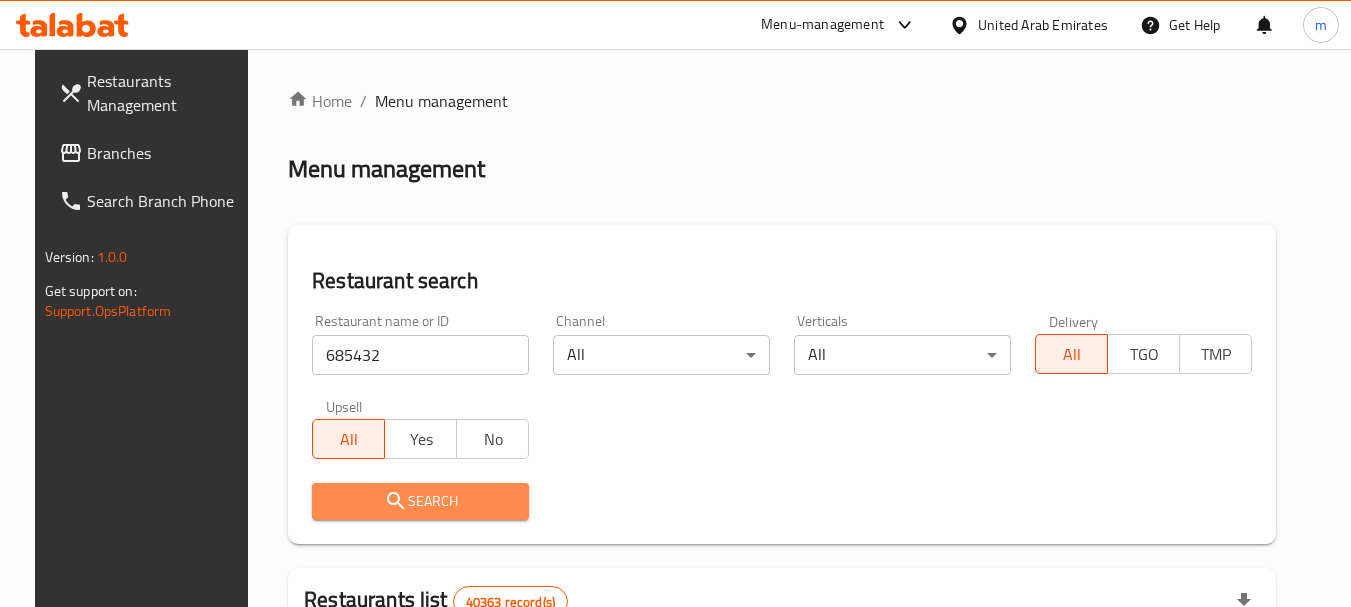 click on "Search" at bounding box center [420, 501] 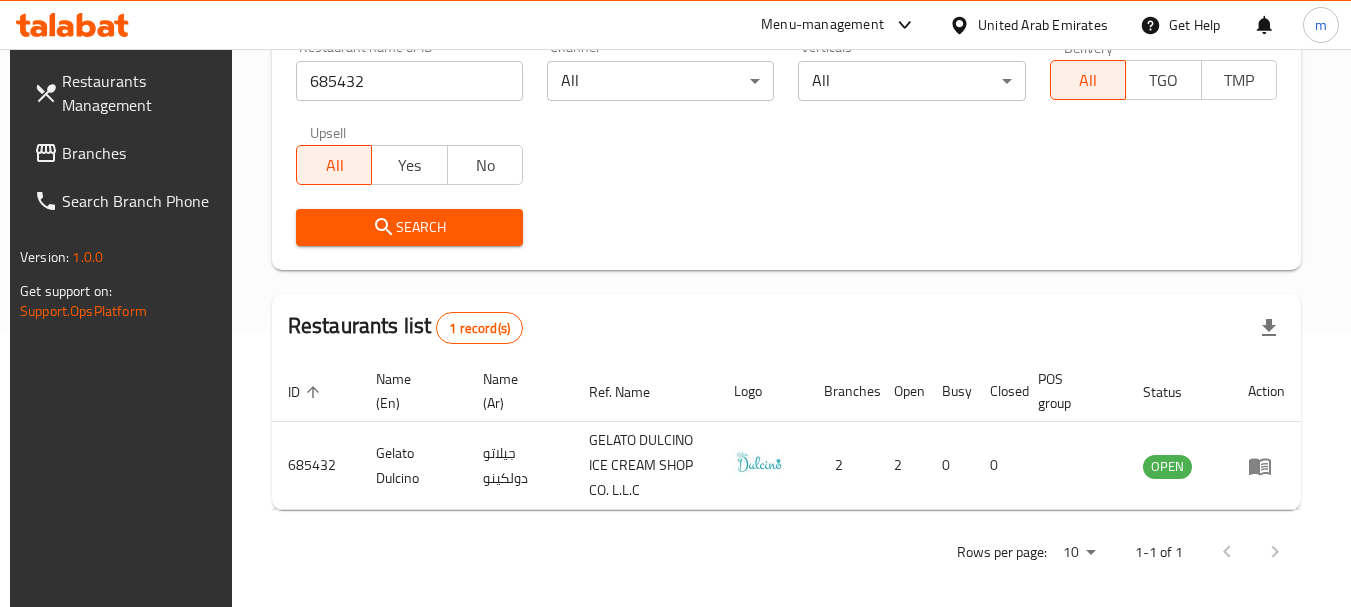 scroll, scrollTop: 285, scrollLeft: 0, axis: vertical 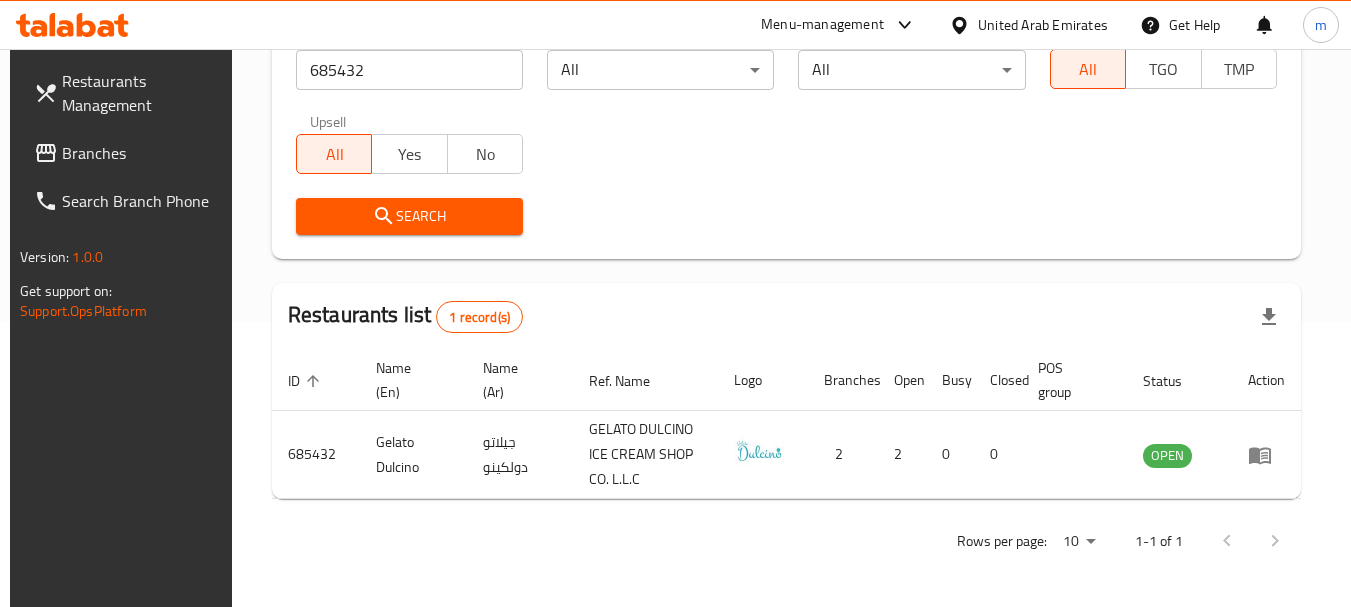 click on "Branches" at bounding box center [141, 153] 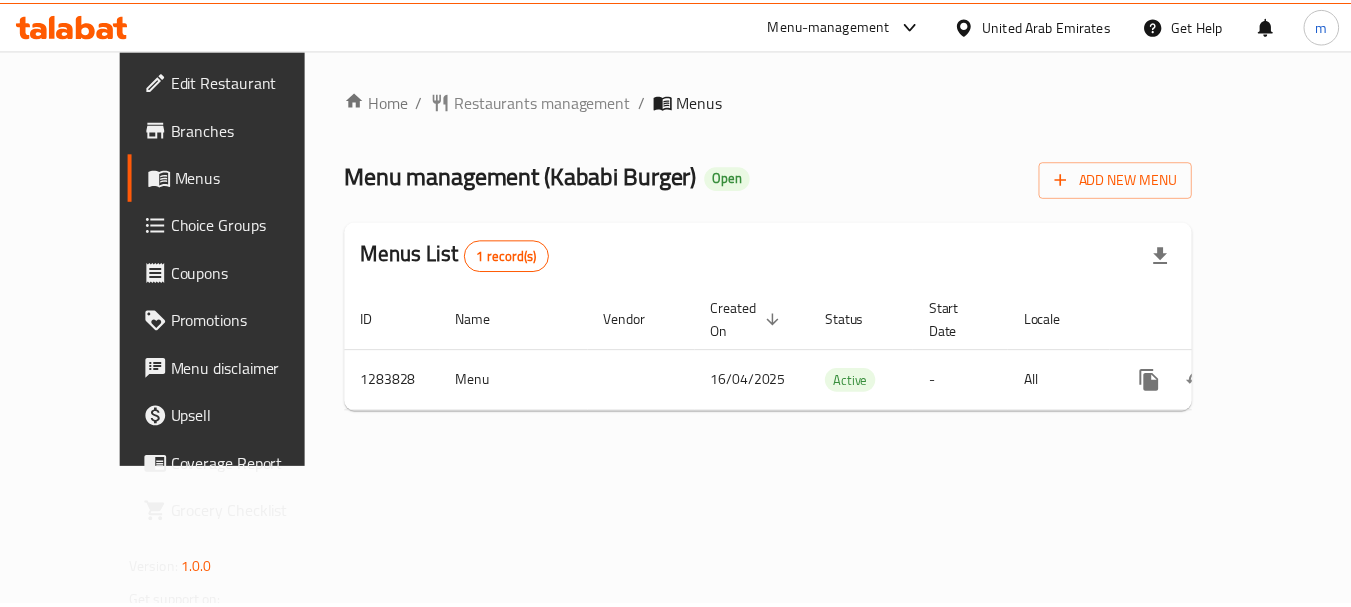 scroll, scrollTop: 0, scrollLeft: 0, axis: both 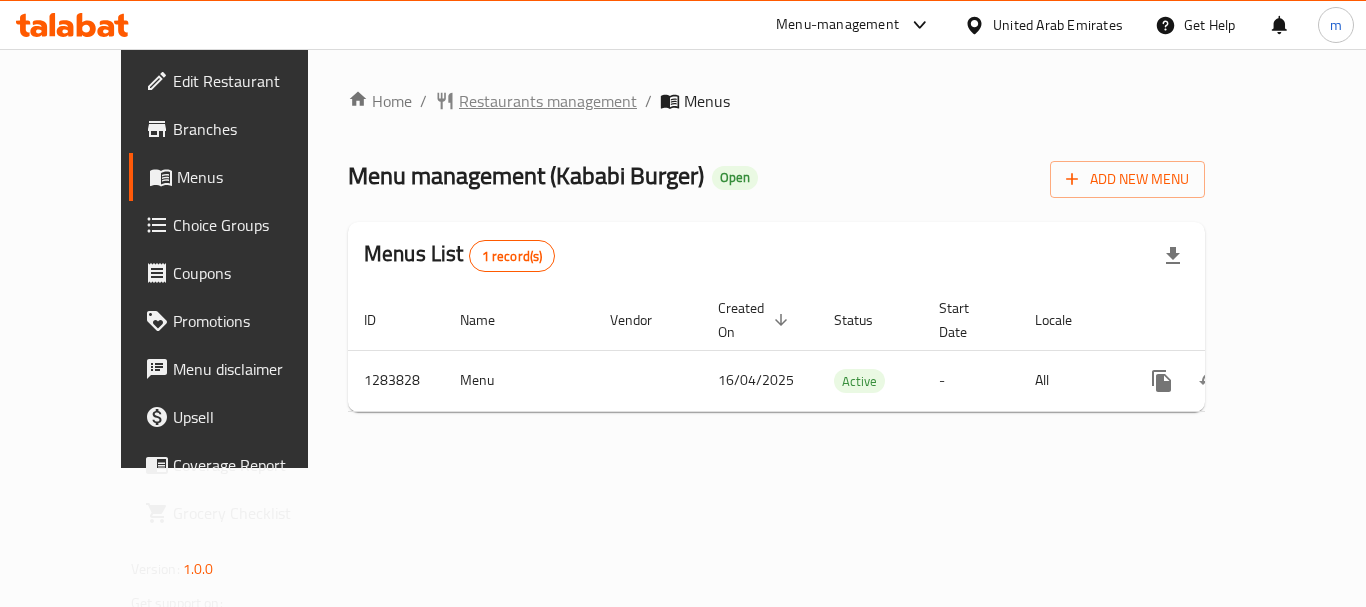click on "Restaurants management" at bounding box center (548, 101) 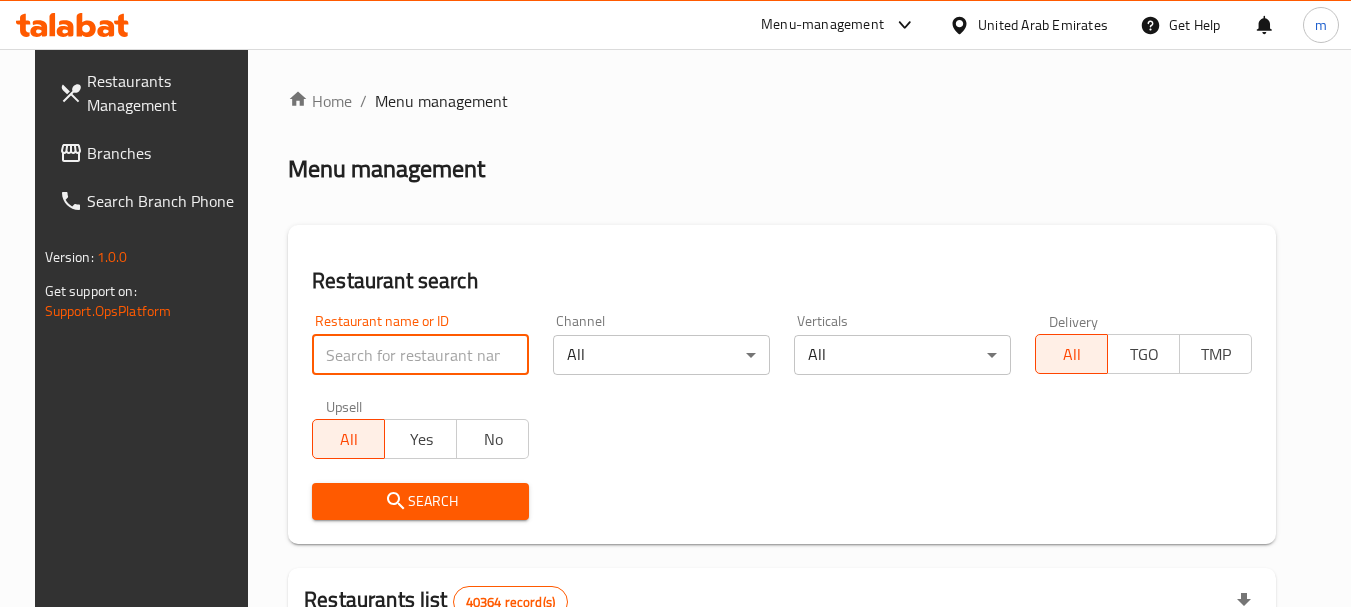 click at bounding box center [420, 355] 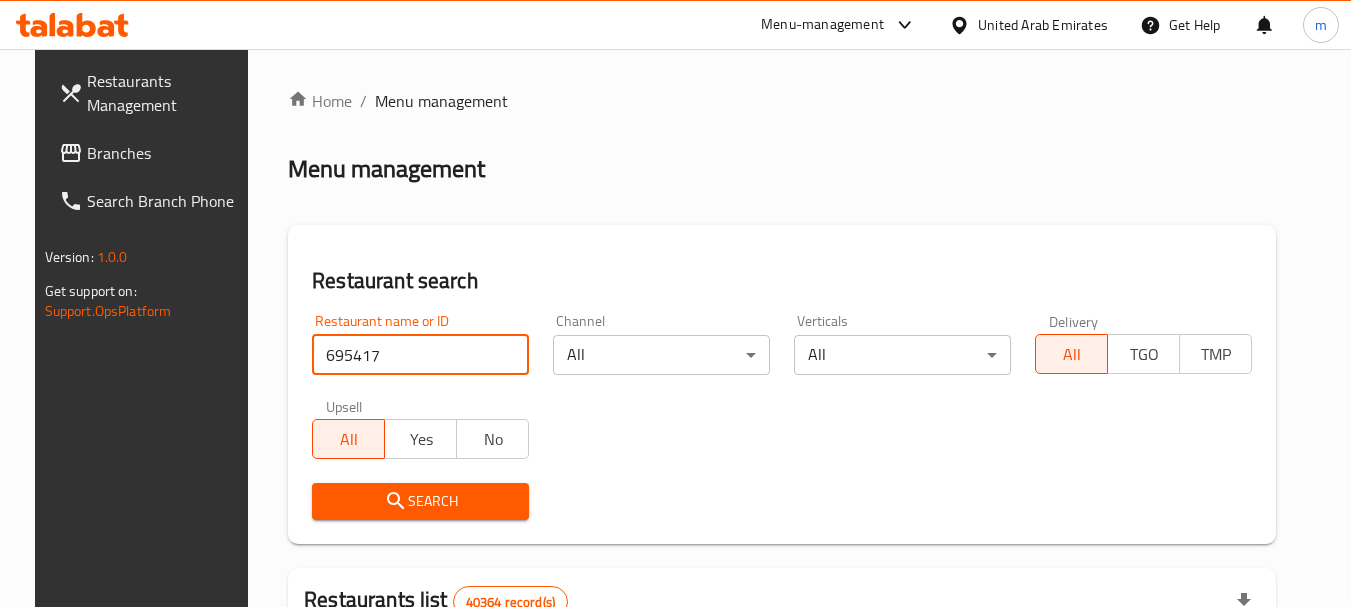 type on "695417" 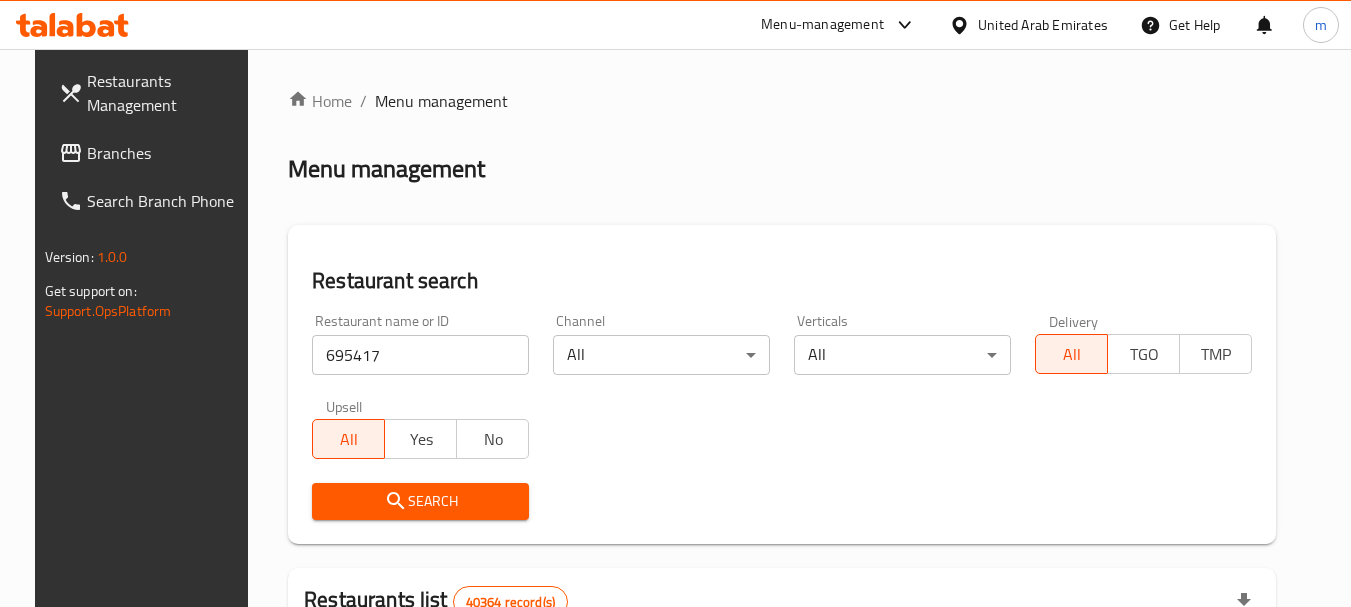 click on "Search" at bounding box center [420, 501] 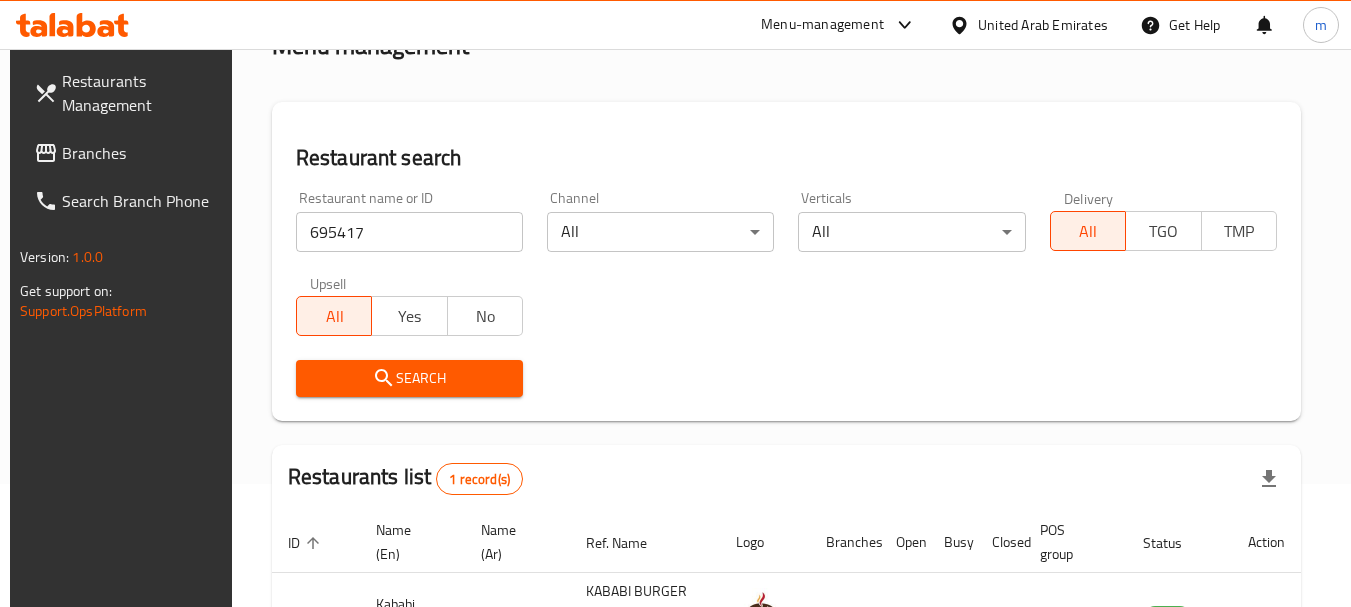 scroll, scrollTop: 285, scrollLeft: 0, axis: vertical 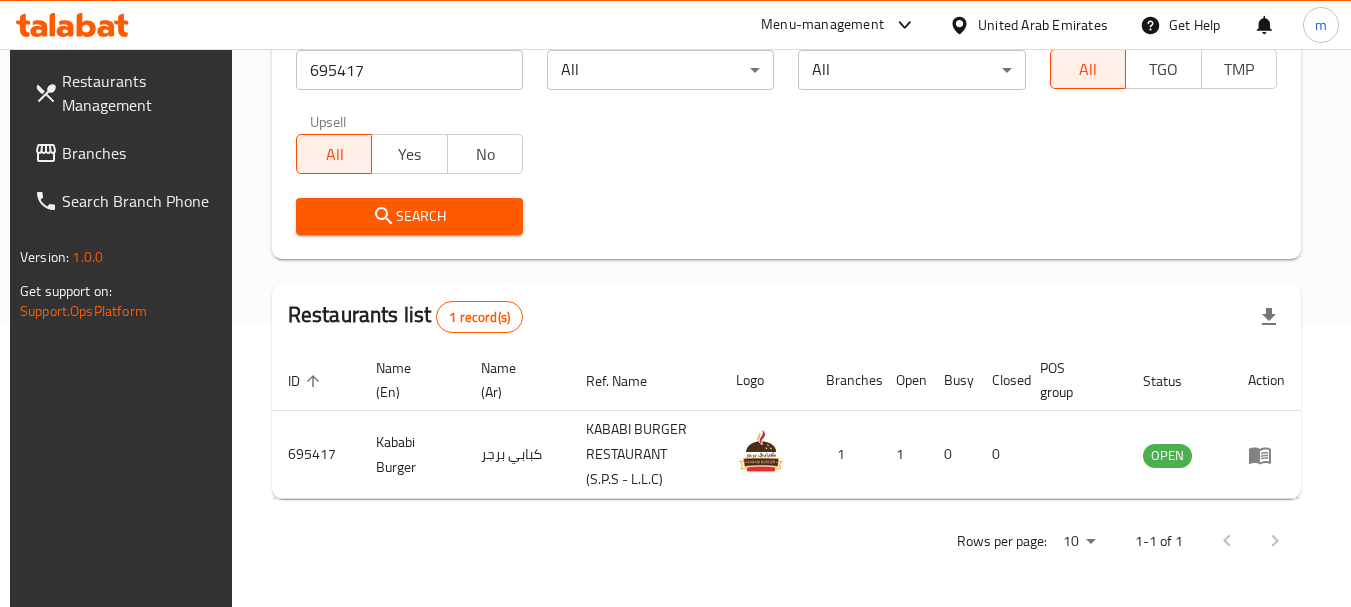 click on "Branches" at bounding box center [141, 153] 